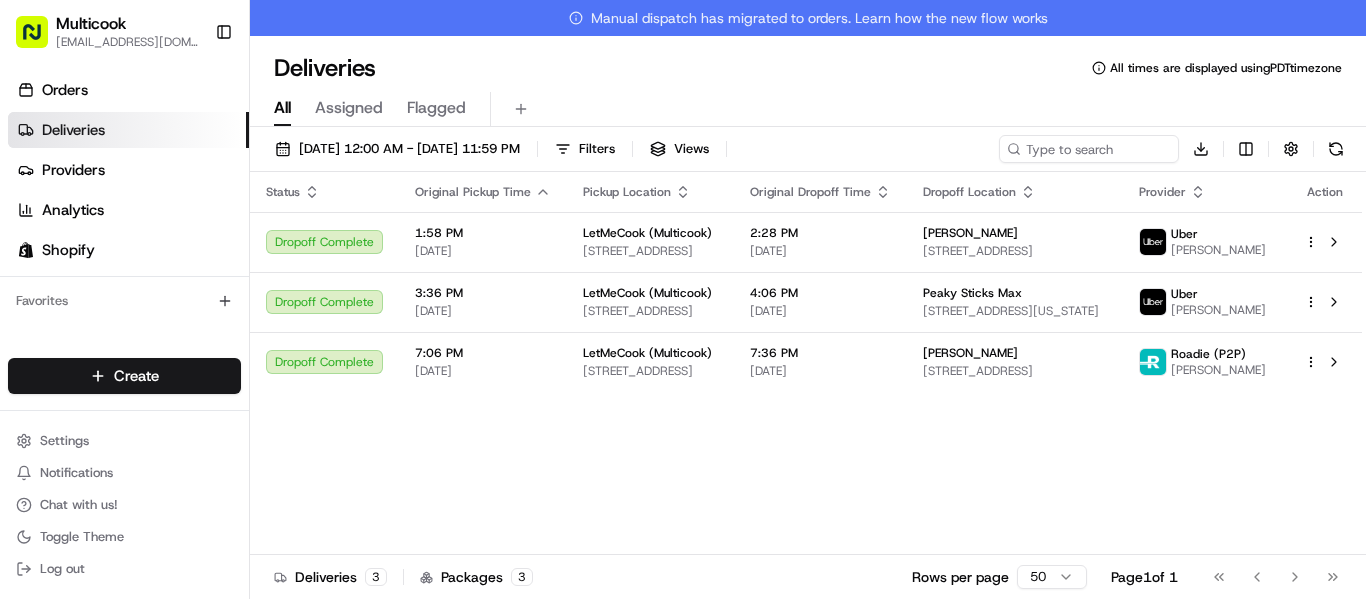 scroll, scrollTop: 0, scrollLeft: 0, axis: both 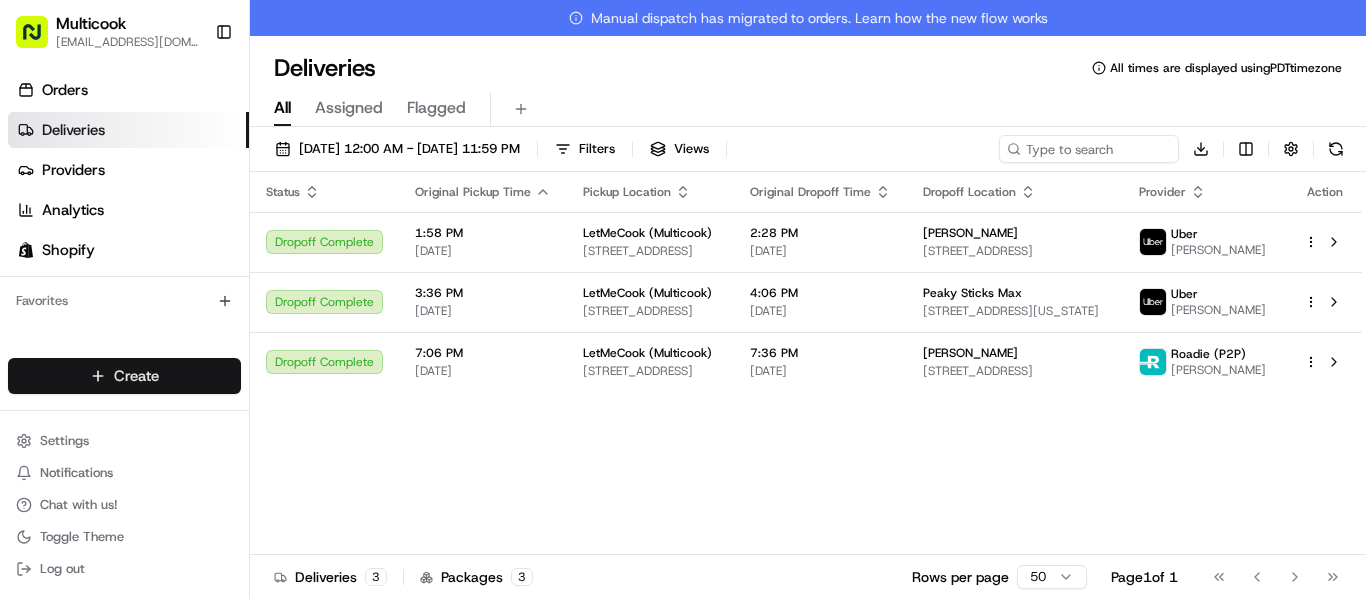 click on "Multicook [EMAIL_ADDRESS][DOMAIN_NAME] Toggle Sidebar Orders Deliveries Providers Analytics Shopify Favorites Main Menu Members & Organization Organization Users Roles Preferences Customization Tracking Orchestration Automations Dispatch Strategy Locations Pickup Locations Dropoff Locations Billing Billing Refund Requests Integrations Notification Triggers Webhooks API Keys Request Logs Create Settings Notifications Chat with us! Toggle Theme Log out  Manual dispatch has migrated to orders. Learn how the new flow works Deliveries All times are displayed using  PDT  timezone All Assigned Flagged [DATE] 12:00 AM - [DATE] 11:59 PM Filters Views Download Status Original Pickup Time Pickup Location Original Dropoff Time Dropoff Location Provider Action Dropoff Complete 1:58 PM [DATE] LetMeCook (Multicook) [STREET_ADDRESS] 2:28 PM [DATE] [PERSON_NAME] [STREET_ADDRESS][PERSON_NAME] Uber AKSANNA S. Dropoff Complete 3:36 PM [DATE] LetMeCook (Multicook) Uber 3" at bounding box center [683, 299] 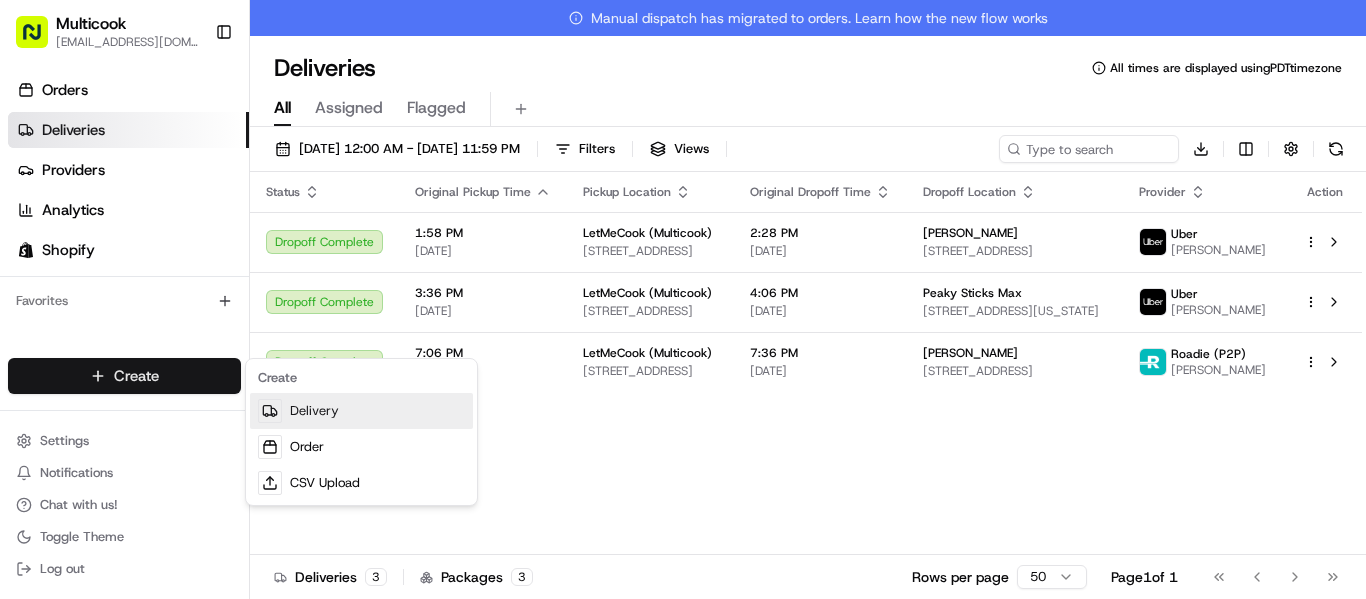 click on "Delivery" at bounding box center [361, 411] 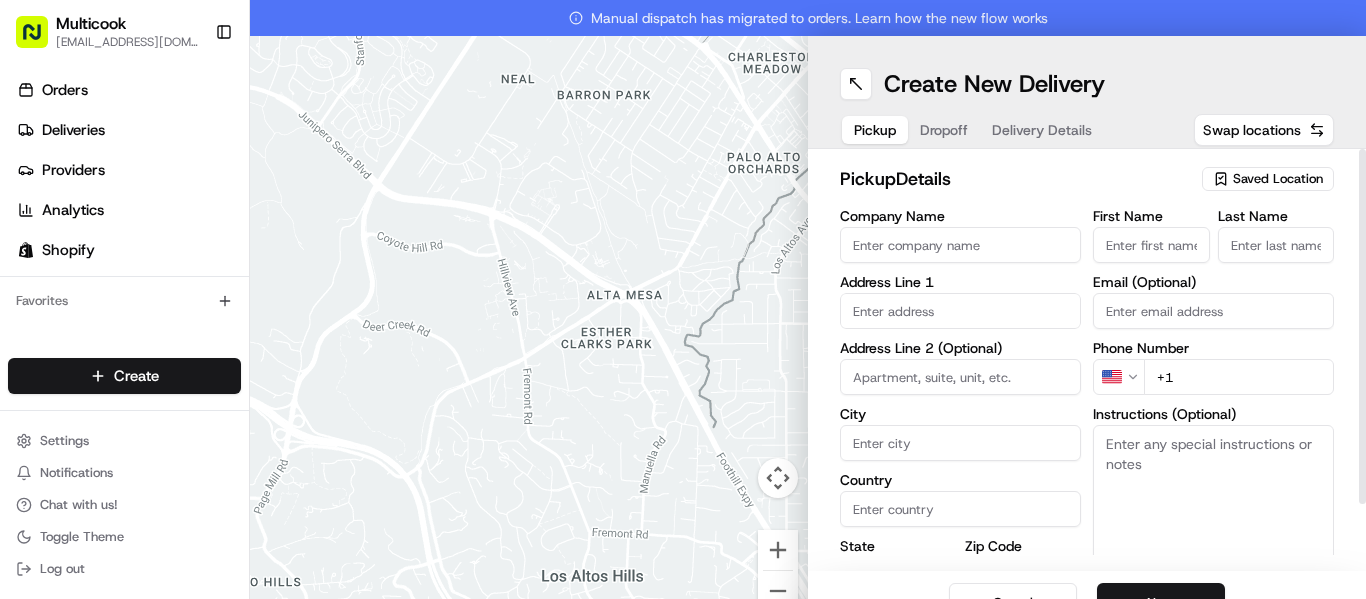 click on "Saved Location" at bounding box center (1278, 179) 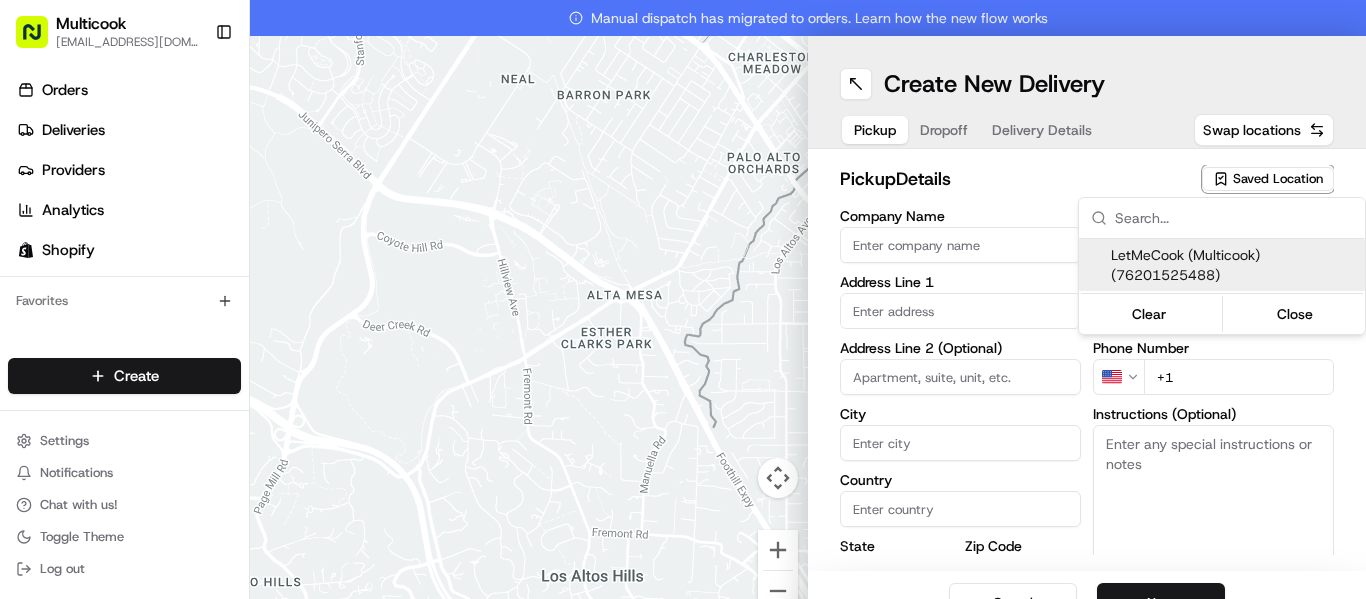 click on "LetMeCook (Multicook) (76201525488)" at bounding box center (1234, 265) 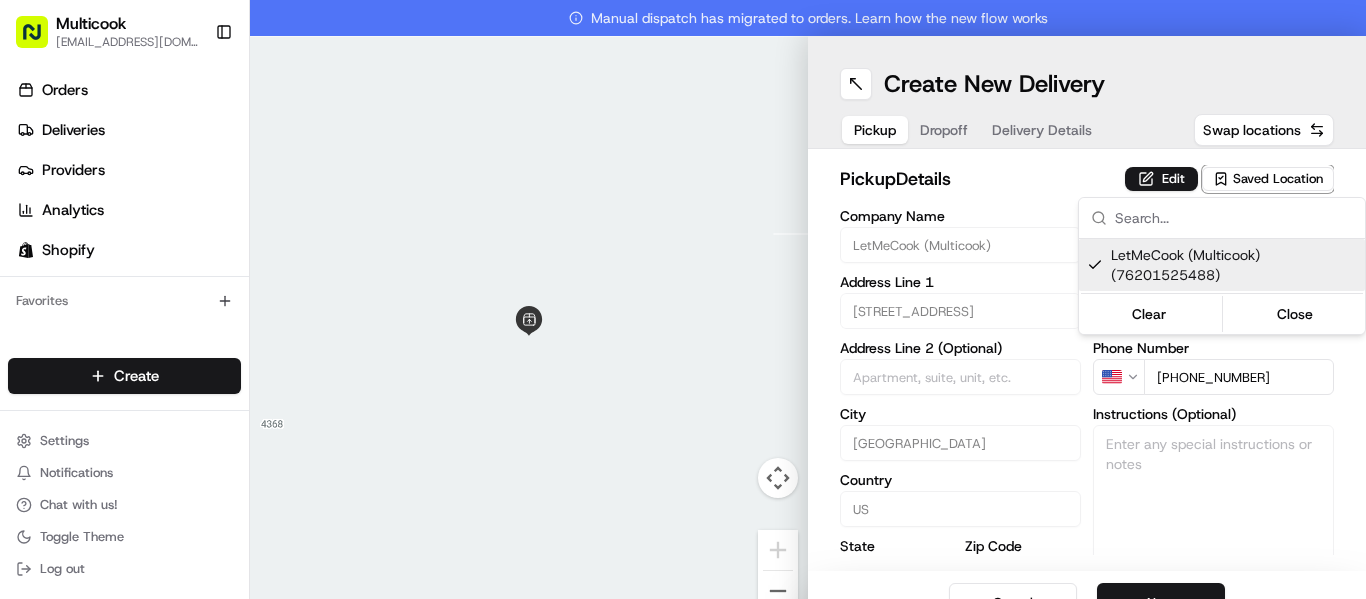 click on "Multicook [EMAIL_ADDRESS][DOMAIN_NAME] Toggle Sidebar Orders Deliveries Providers Analytics Shopify Favorites Main Menu Members & Organization Organization Users Roles Preferences Customization Tracking Orchestration Automations Dispatch Strategy Locations Pickup Locations Dropoff Locations Billing Billing Refund Requests Integrations Notification Triggers Webhooks API Keys Request Logs Create Settings Notifications Chat with us! Toggle Theme Log out  Manual dispatch has migrated to orders. Learn how the new flow works To navigate the map with touch gestures double-tap and hold your finger on the map, then drag the map. ← Move left → Move right ↑ Move up ↓ Move down + Zoom in - Zoom out Home Jump left by 75% End Jump right by 75% Page Up Jump up by 75% Page Down Jump down by 75% Keyboard shortcuts Map Data Map data ©2025 Google Map data ©2025 Google 2 m  Click to toggle between metric and imperial units Terms Report a map error Create New Delivery Pickup Dropoff Delivery Details Swap locations" at bounding box center (683, 299) 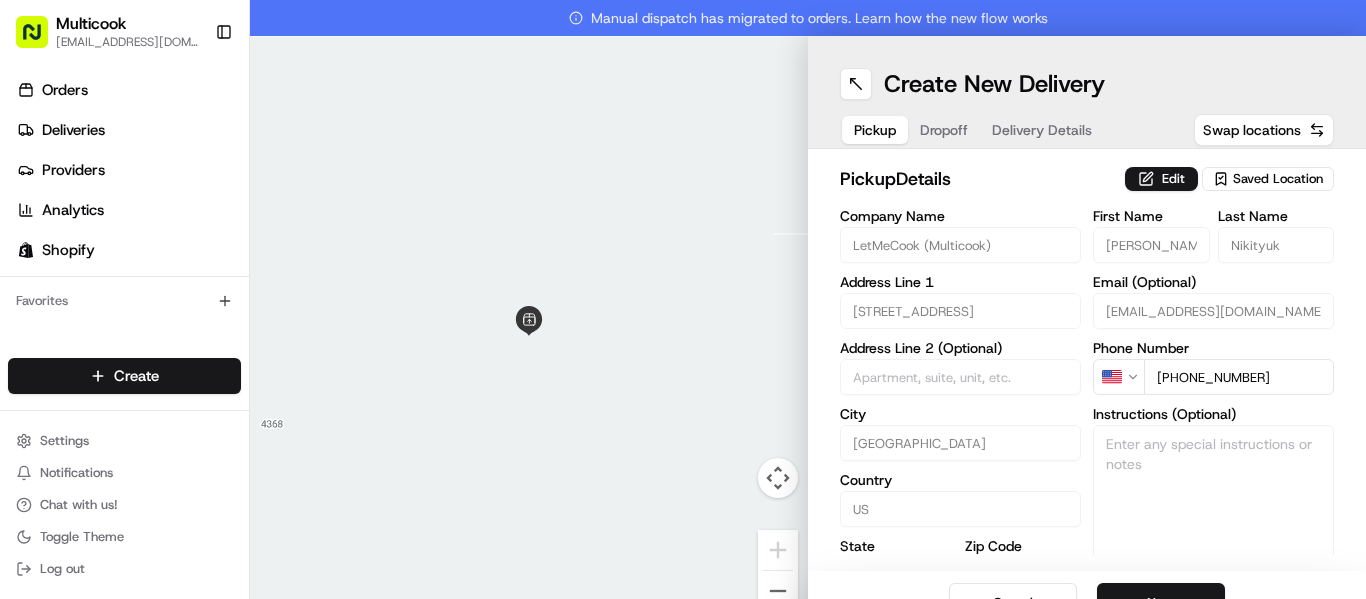 click on "Dropoff" at bounding box center (944, 130) 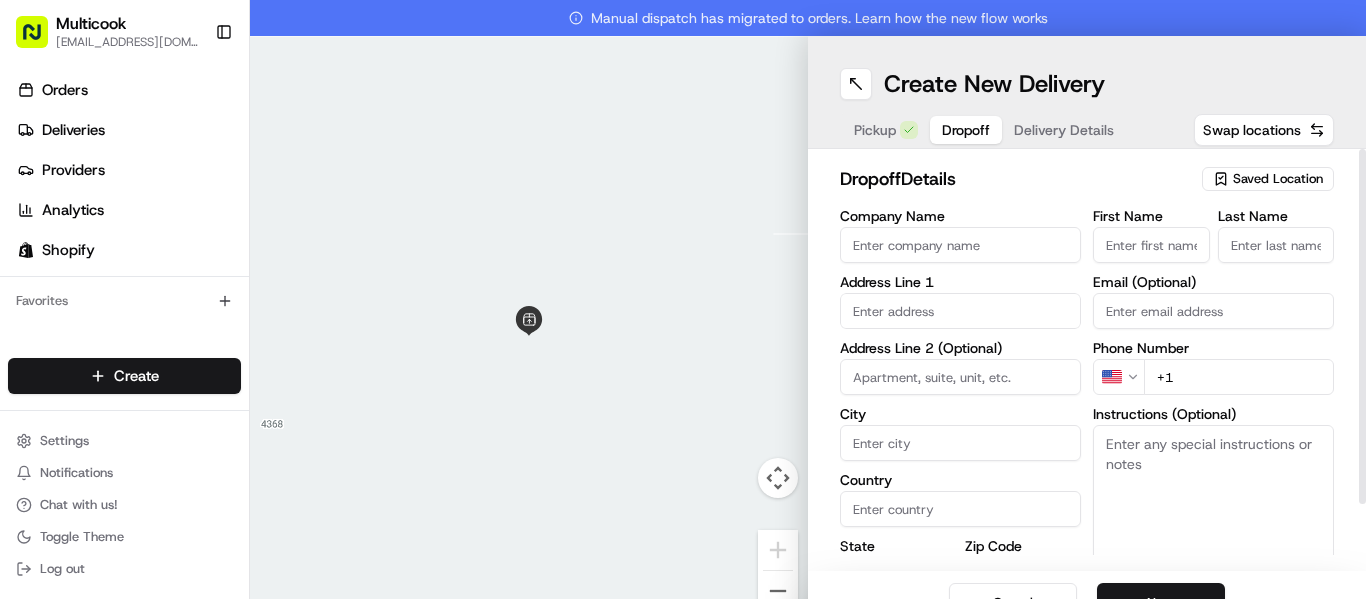 click on "First Name" at bounding box center [1151, 245] 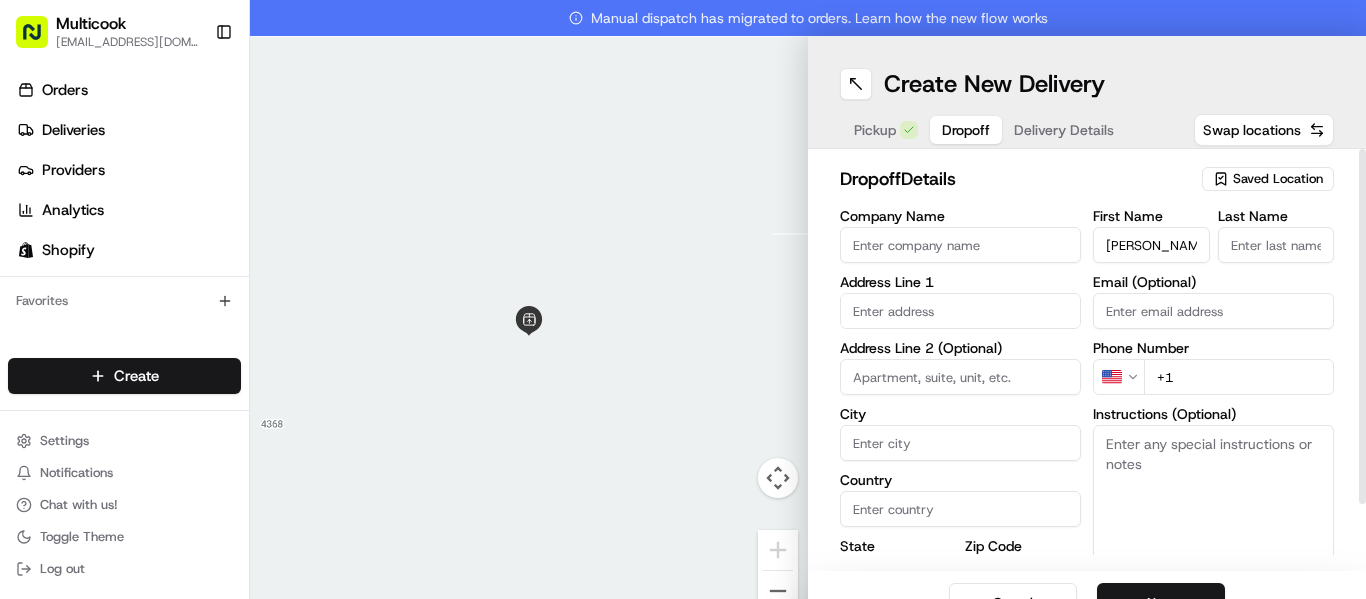 type on "[PERSON_NAME]" 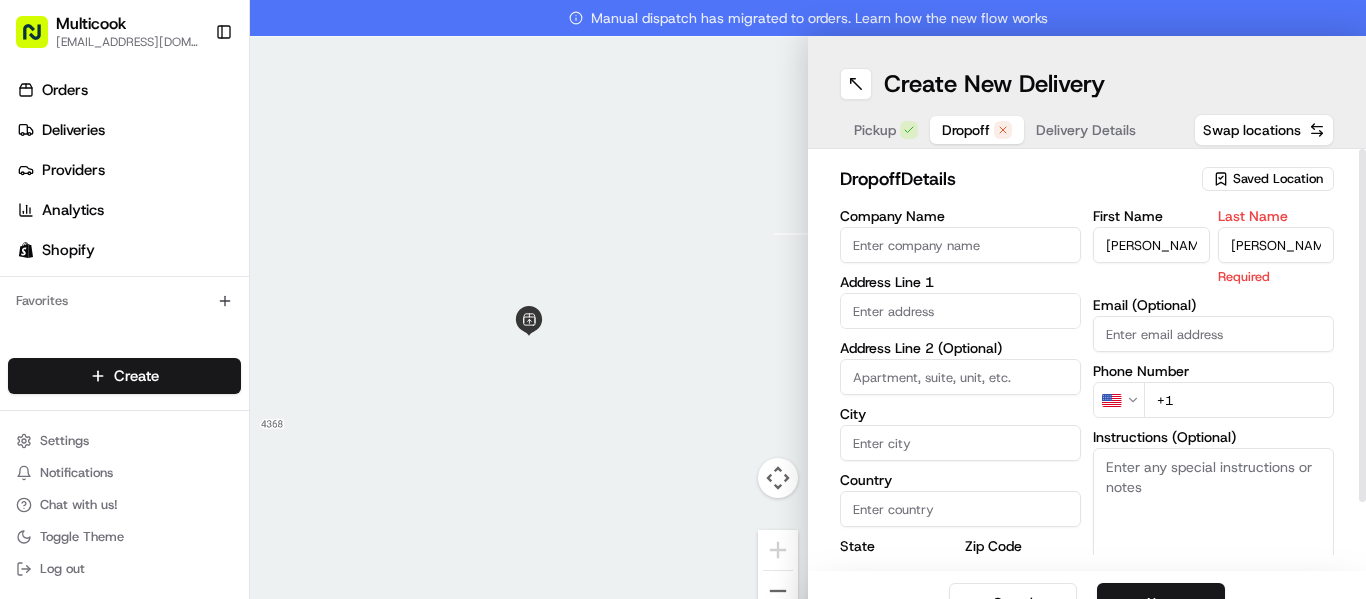 type on "[PERSON_NAME]" 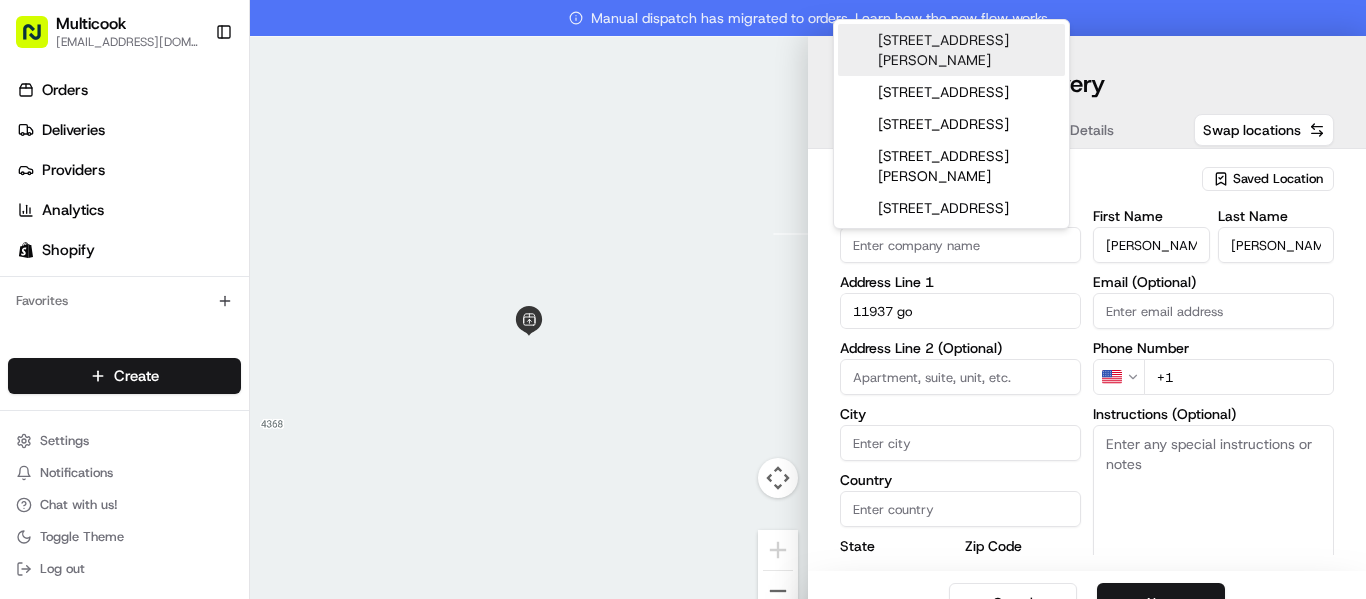 click on "[STREET_ADDRESS][PERSON_NAME]" at bounding box center [951, 50] 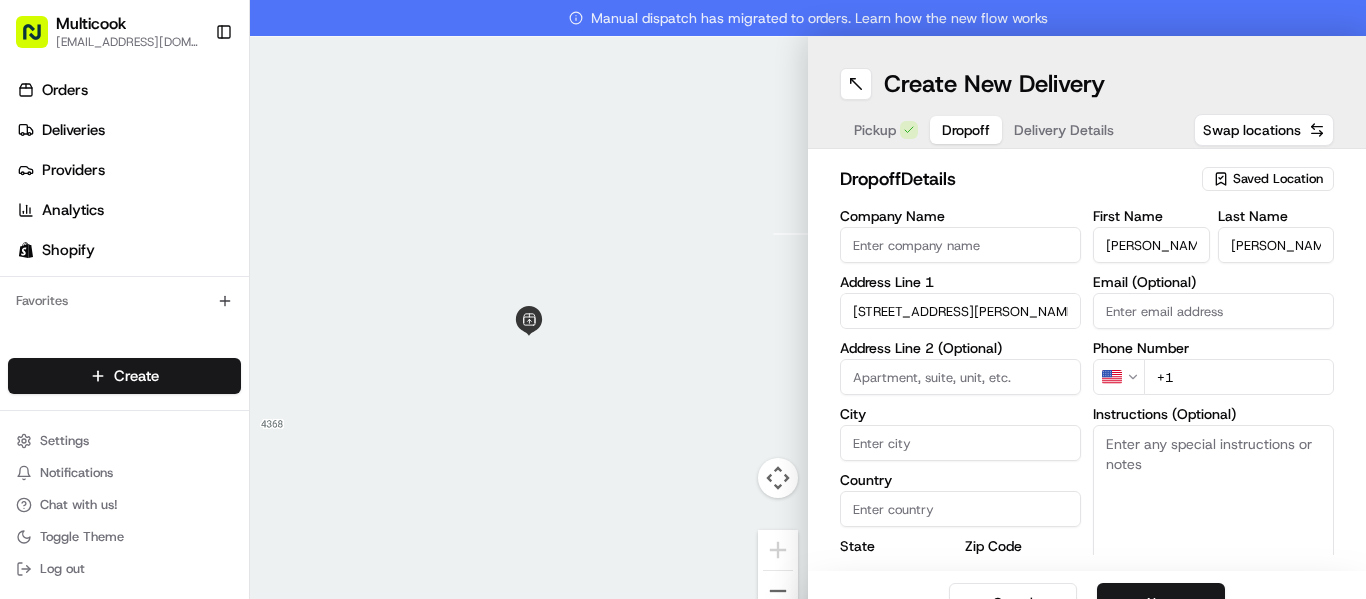 type on "[STREET_ADDRESS][PERSON_NAME]" 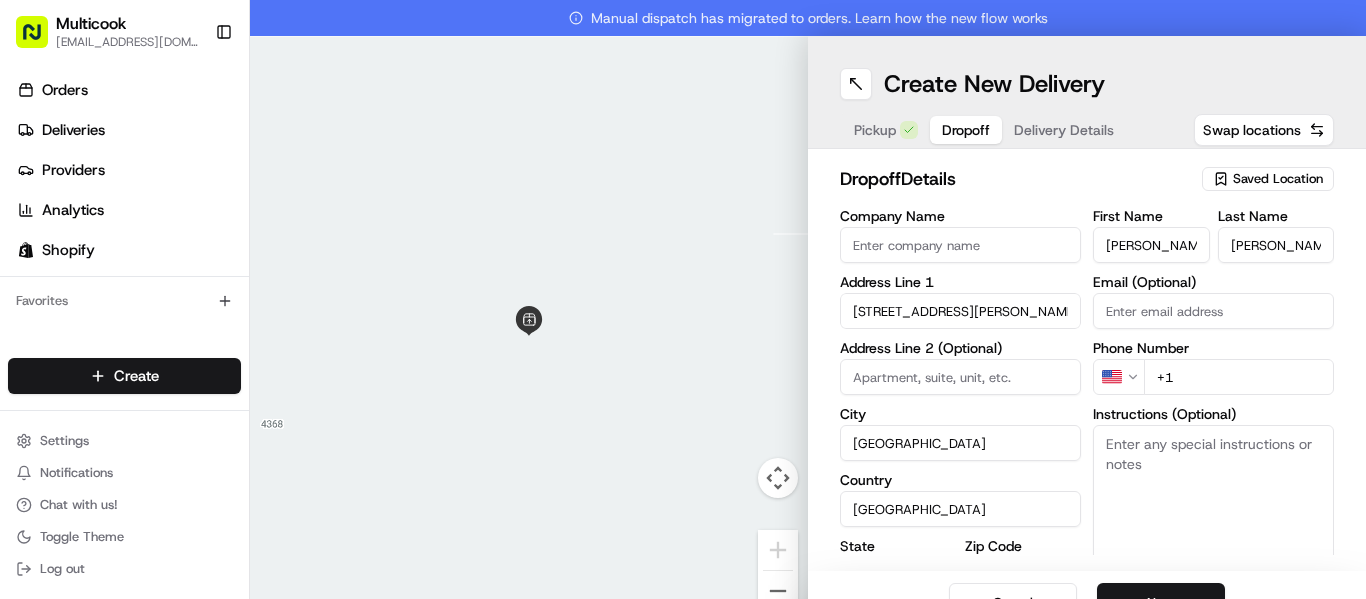 type on "[STREET_ADDRESS][PERSON_NAME]" 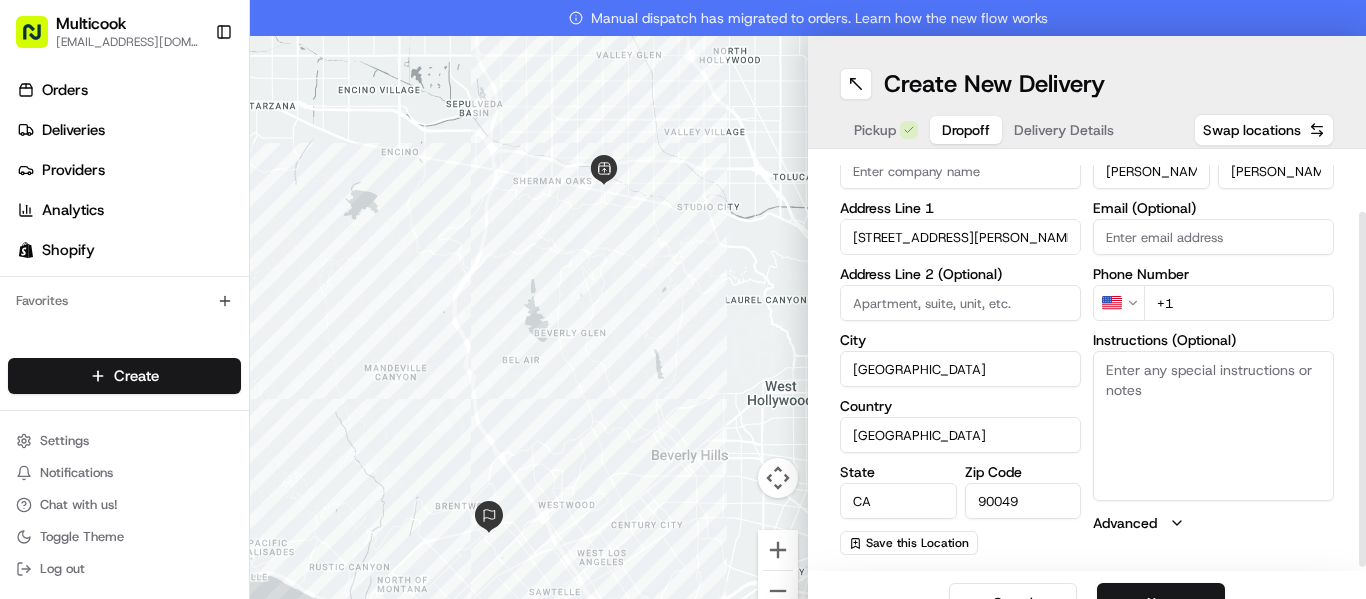 scroll, scrollTop: 0, scrollLeft: 0, axis: both 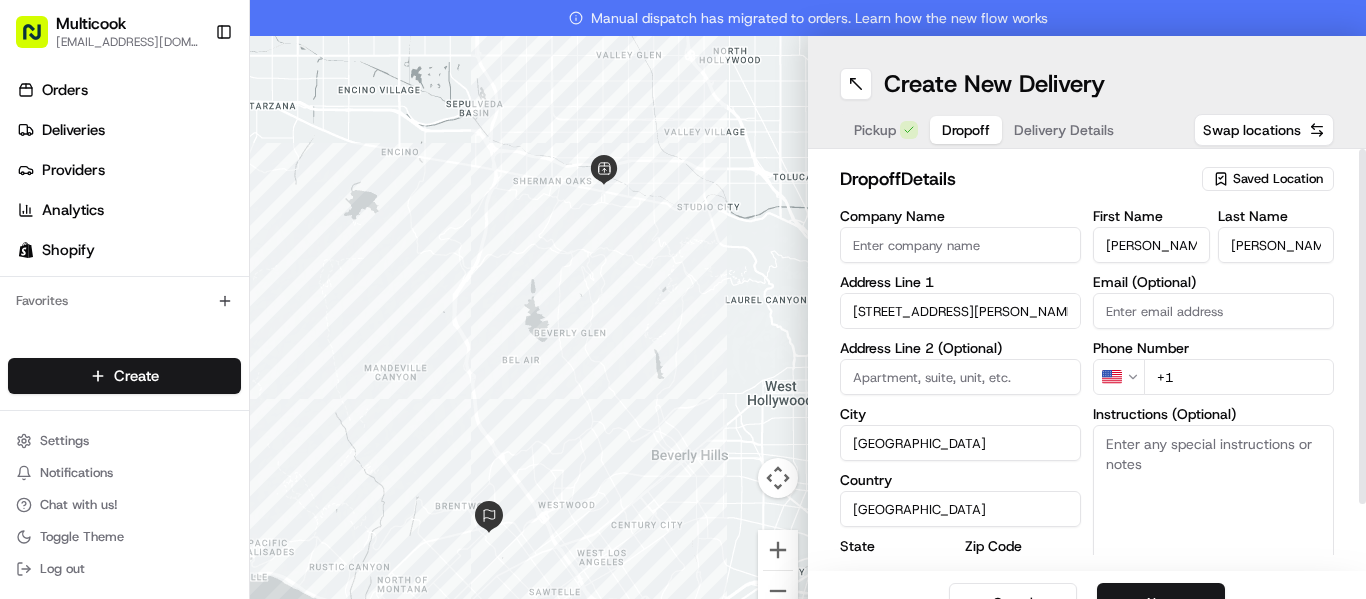 click on "+1" at bounding box center [1239, 377] 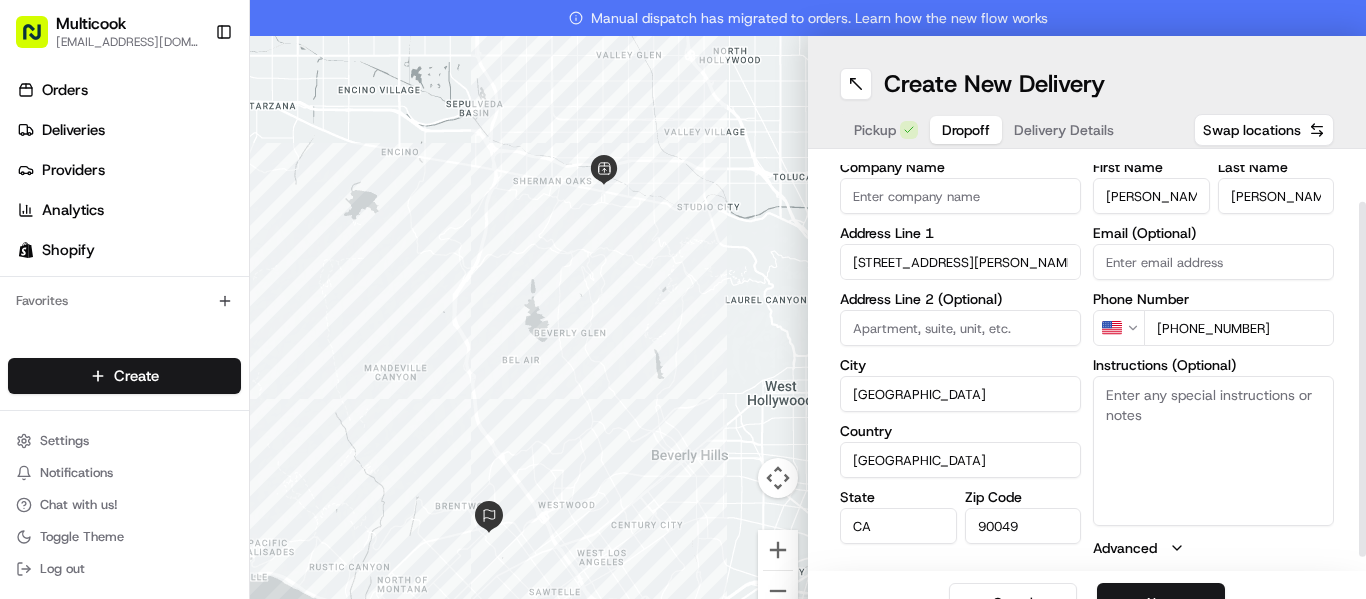 scroll, scrollTop: 74, scrollLeft: 0, axis: vertical 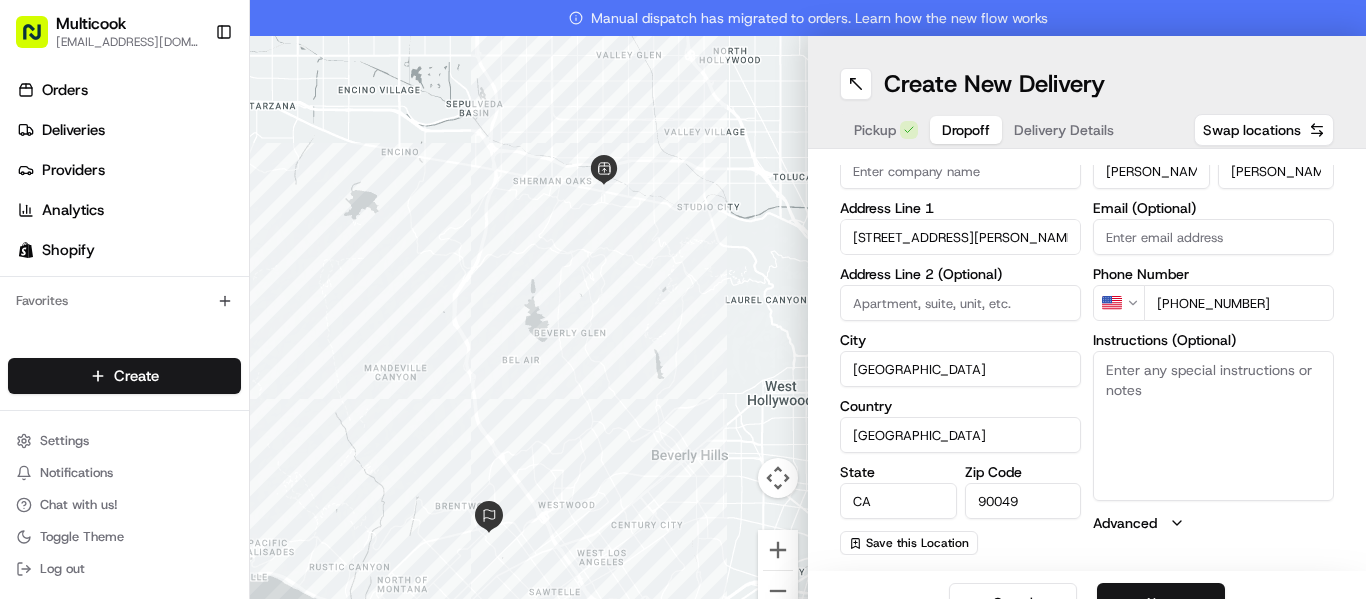 type on "[PHONE_NUMBER]" 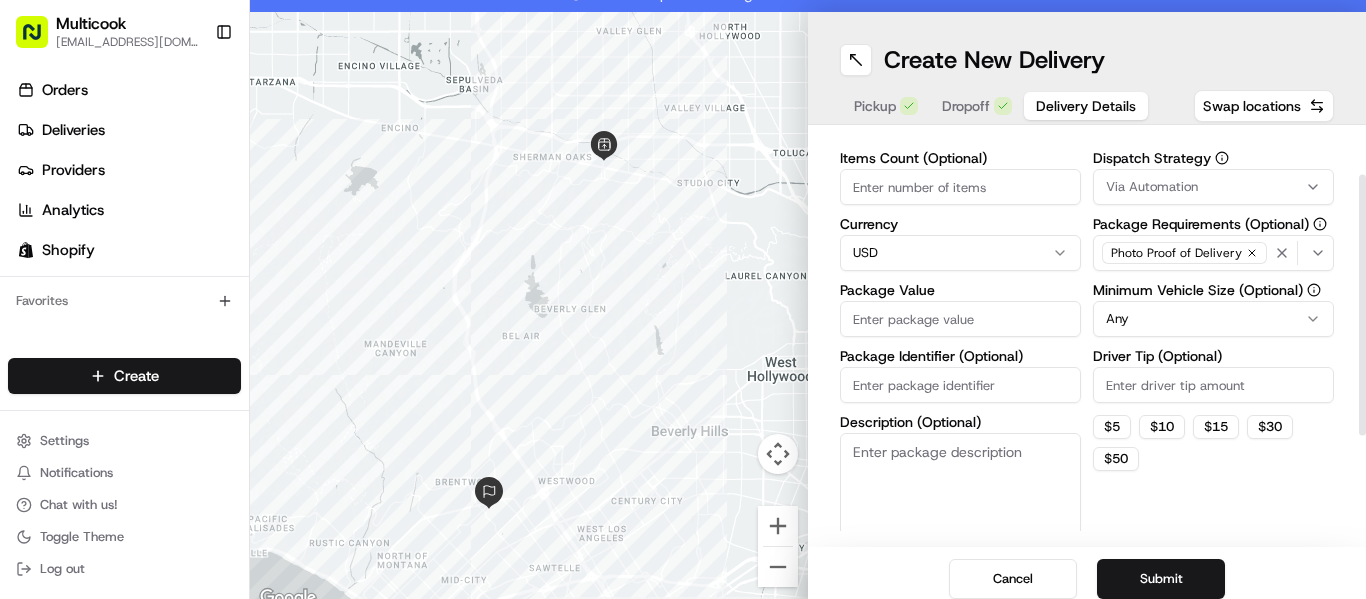 scroll, scrollTop: 36, scrollLeft: 0, axis: vertical 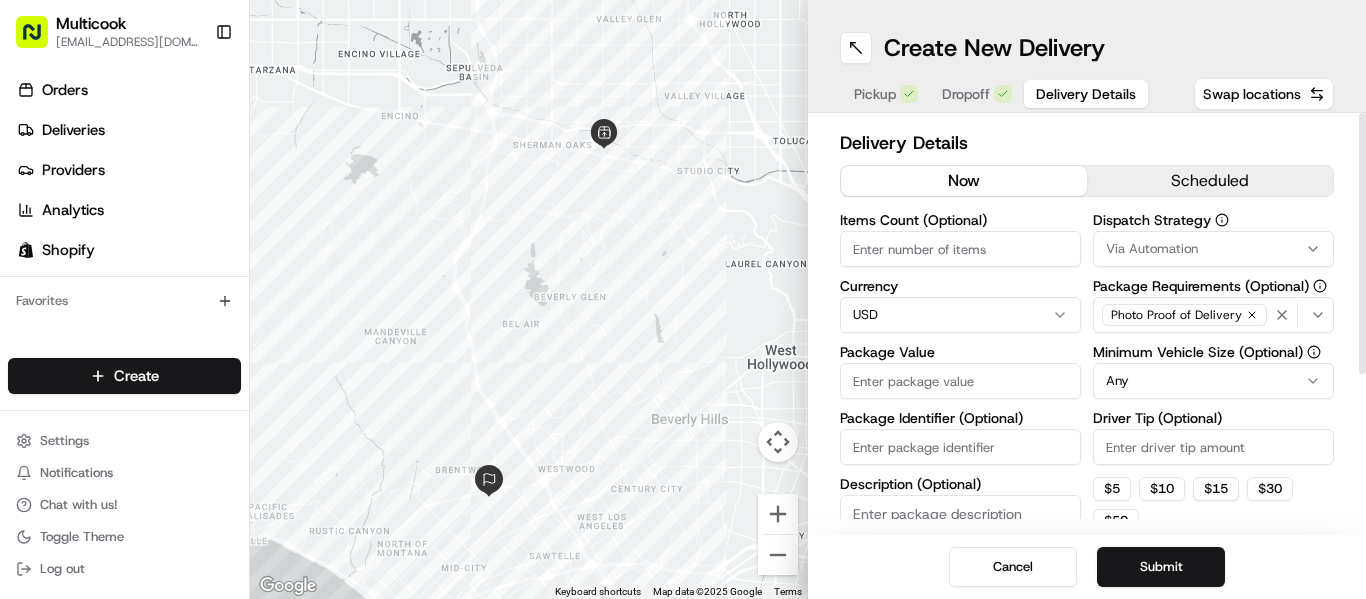 click on "Items Count (Optional)" at bounding box center [960, 249] 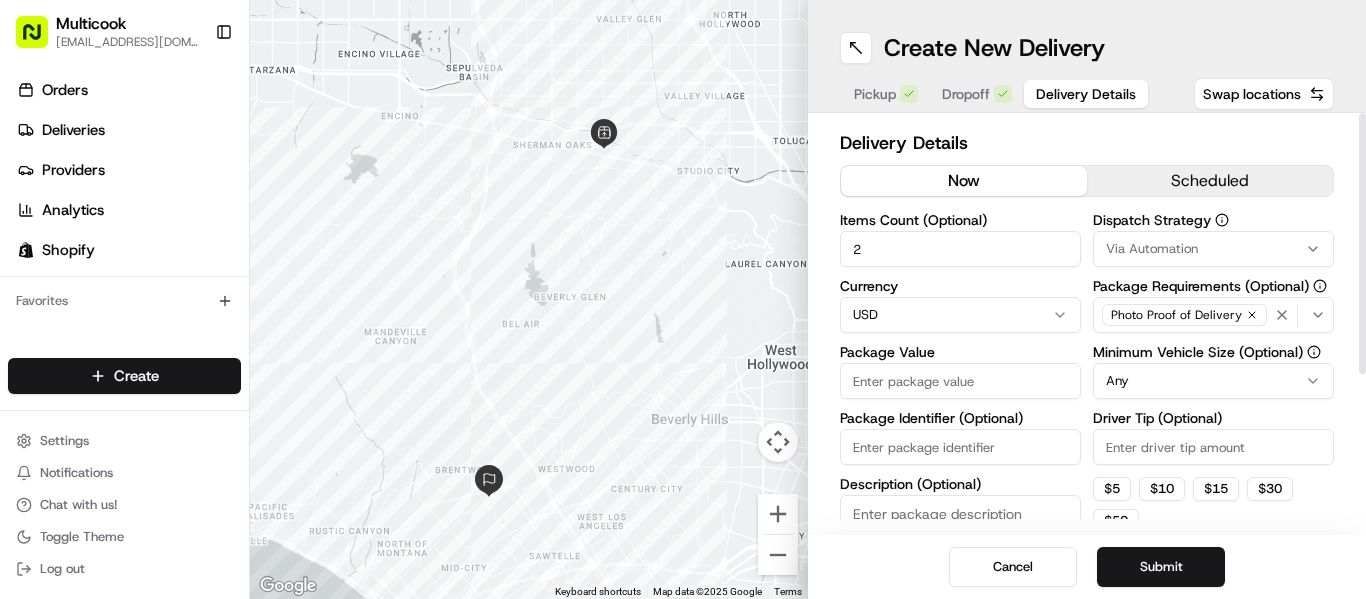 type on "2" 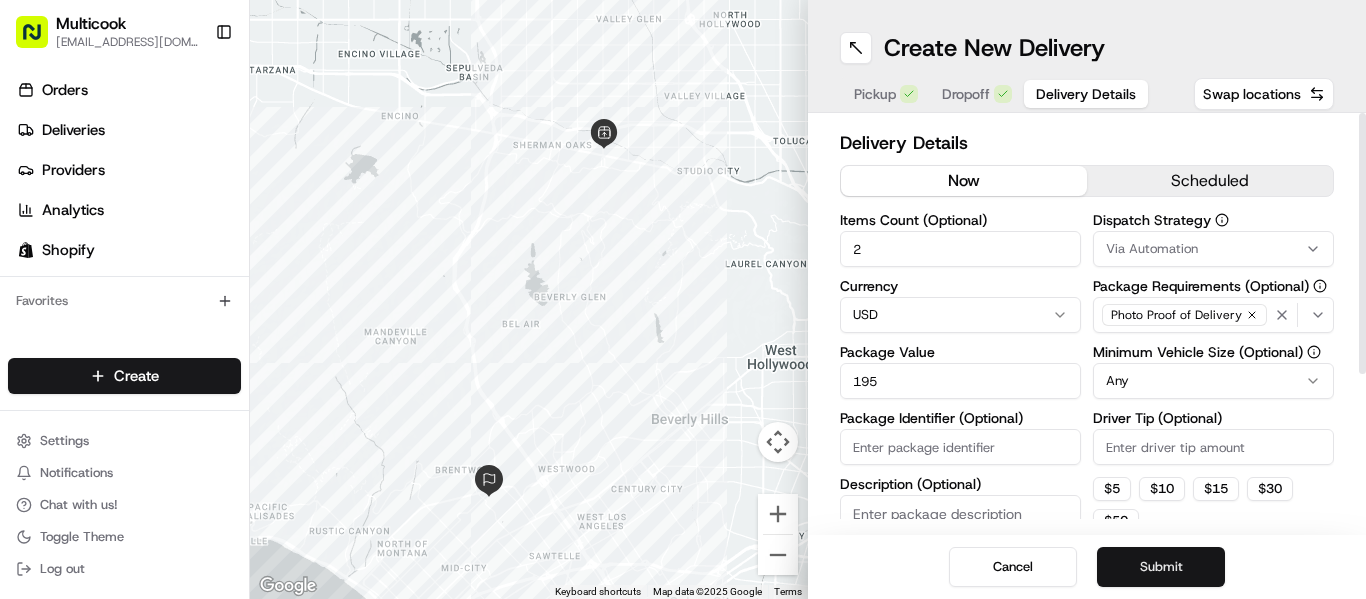 type on "195" 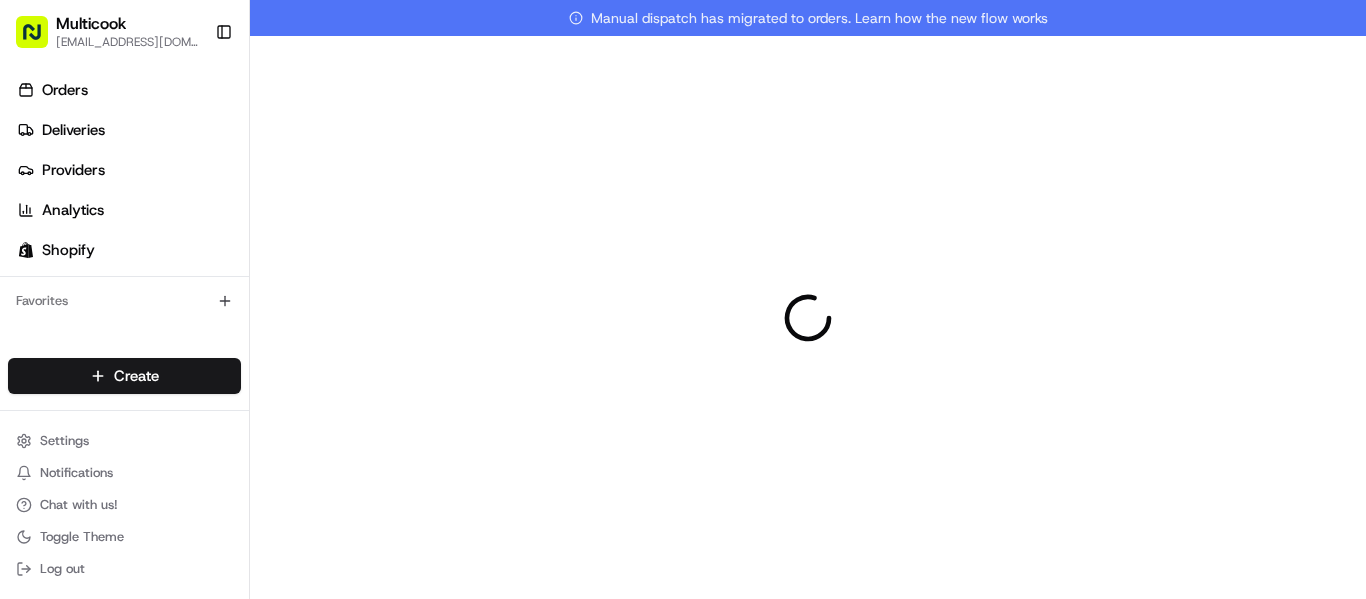 scroll, scrollTop: 0, scrollLeft: 0, axis: both 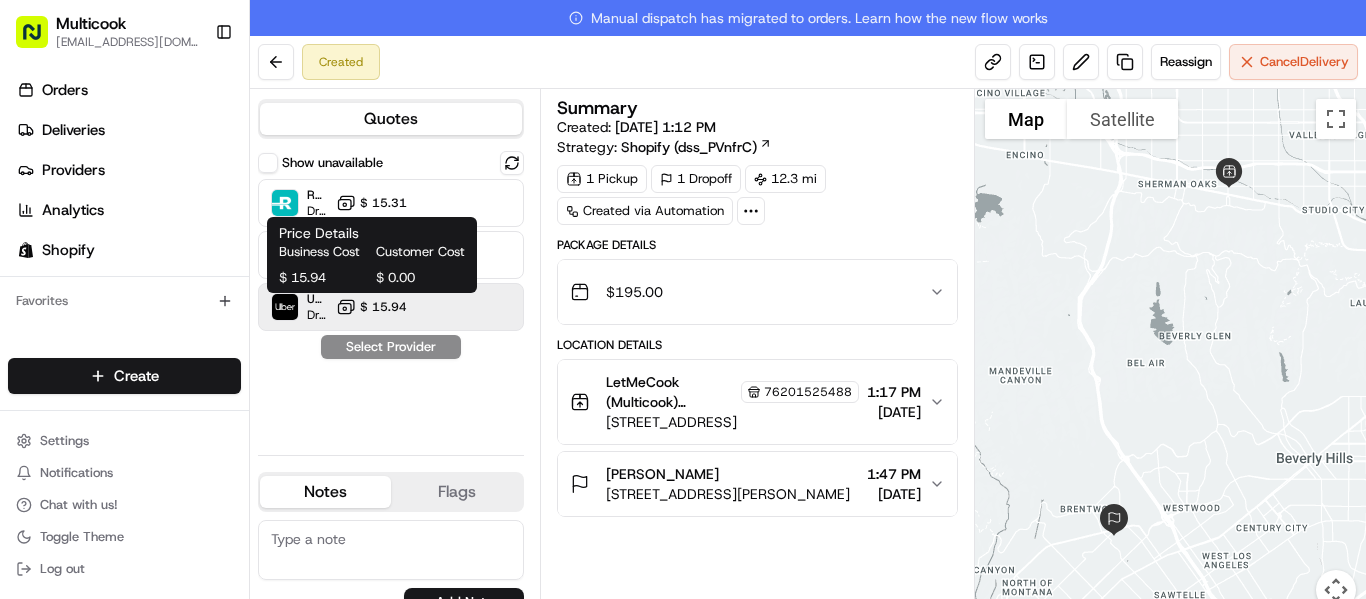 click on "$   15.94" at bounding box center (383, 307) 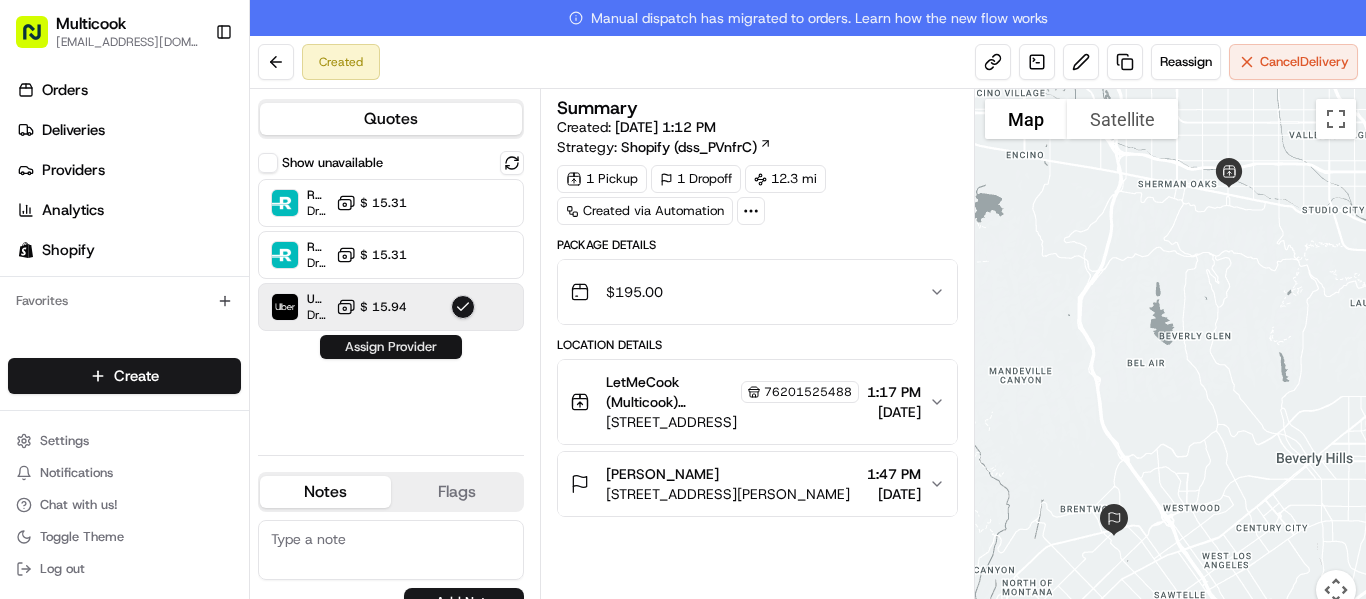 click on "Assign Provider" at bounding box center [391, 347] 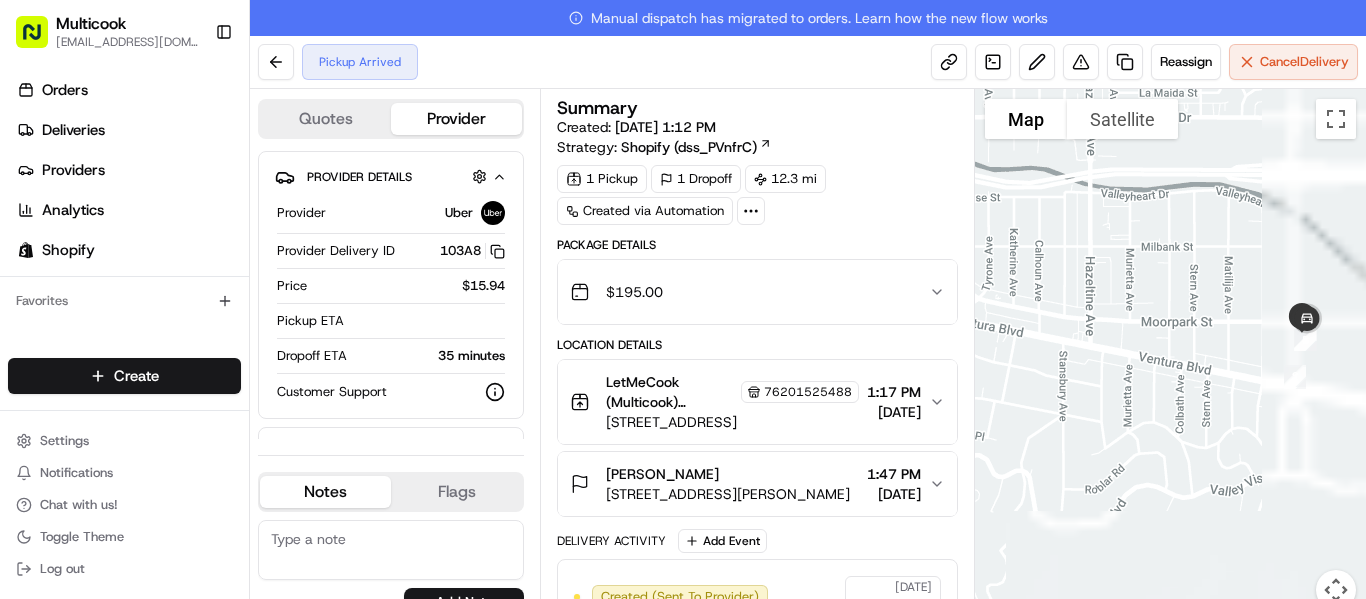 drag, startPoint x: 1301, startPoint y: 443, endPoint x: 745, endPoint y: 328, distance: 567.76843 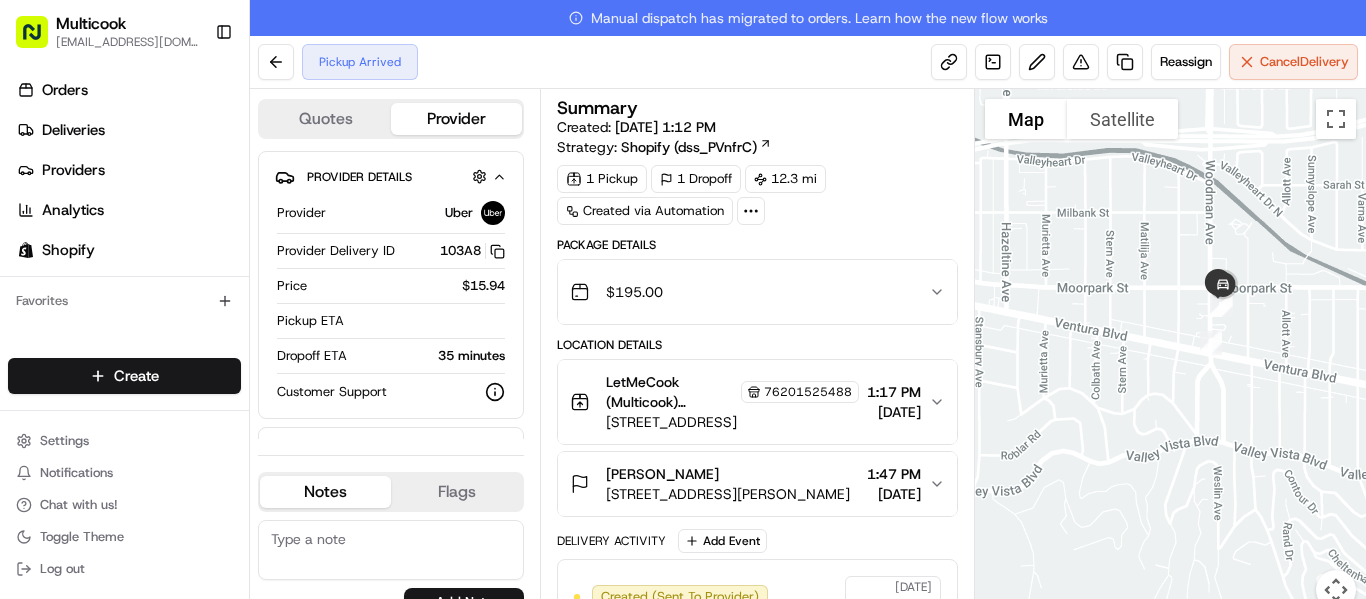 drag, startPoint x: 1101, startPoint y: 364, endPoint x: 1014, endPoint y: 329, distance: 93.77633 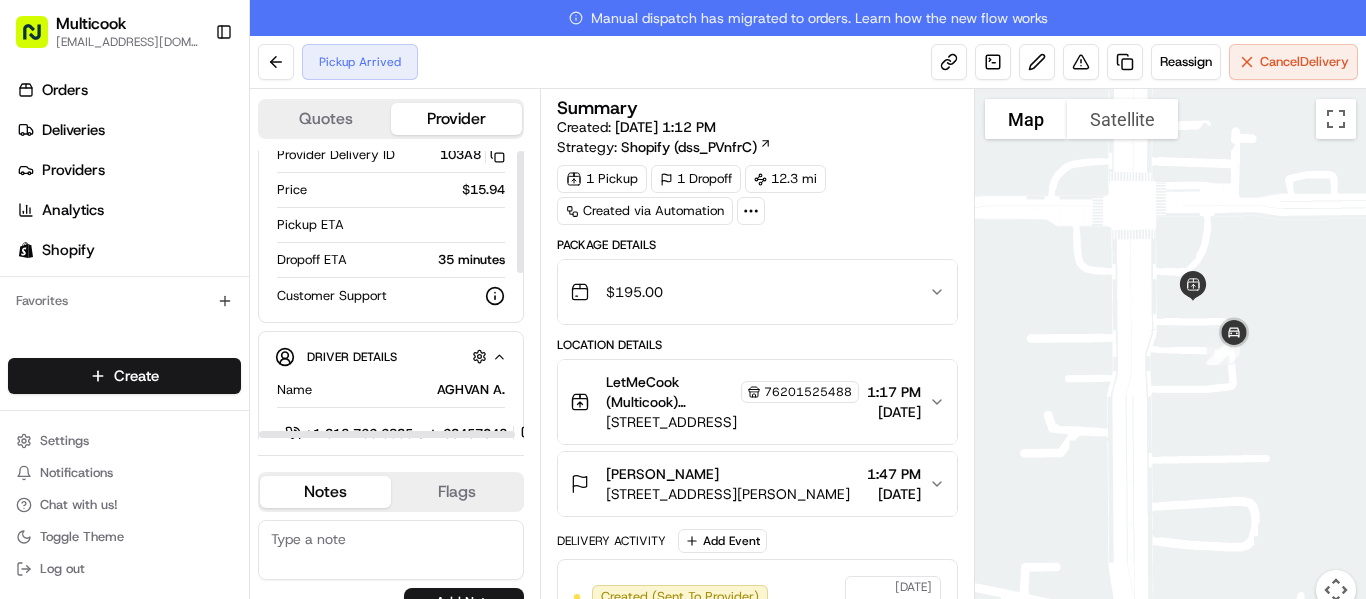 scroll, scrollTop: 0, scrollLeft: 0, axis: both 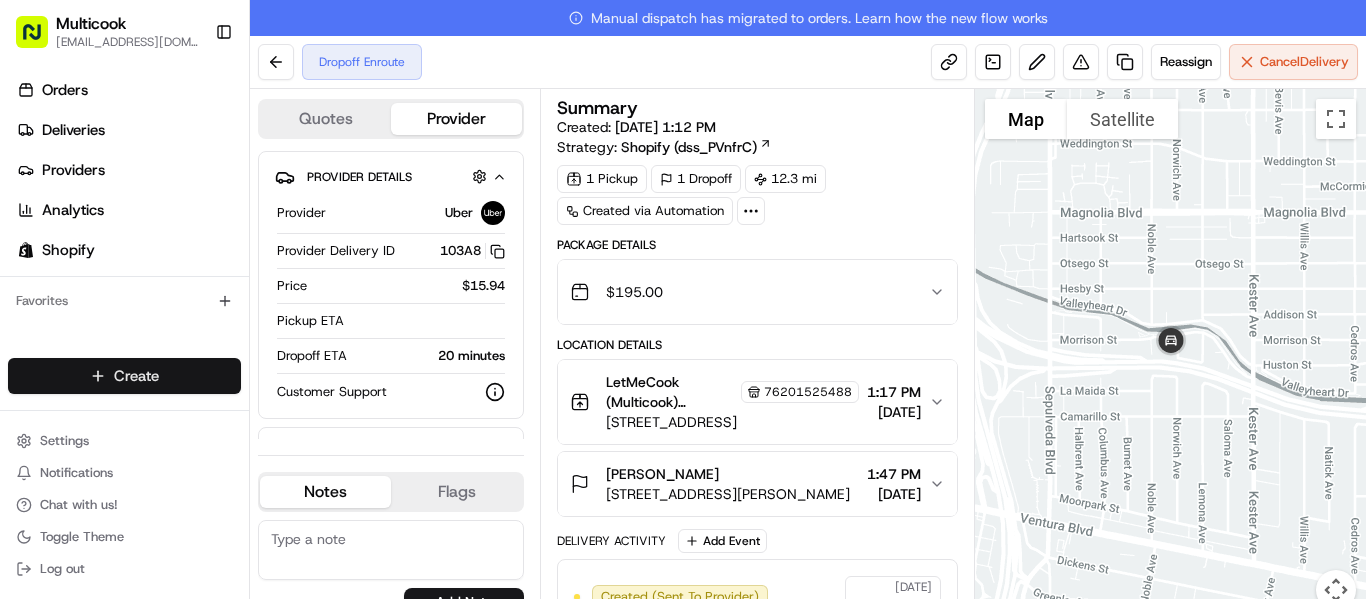 click on "Multicook [EMAIL_ADDRESS][DOMAIN_NAME] Toggle Sidebar Orders Deliveries Providers Analytics Shopify Favorites Main Menu Members & Organization Organization Users Roles Preferences Customization Tracking Orchestration Automations Dispatch Strategy Locations Pickup Locations Dropoff Locations Billing Billing Refund Requests Integrations Notification Triggers Webhooks API Keys Request Logs Create Settings Notifications Chat with us! Toggle Theme Log out  Manual dispatch has migrated to orders. Learn how the new flow works Dropoff Enroute Reassign Cancel  Delivery Quotes Provider Provider Details Hidden ( 1 ) Provider Uber   Provider Delivery ID 103A8 Copy  del_QTFrZ5CgSVGweRMqgCEDqA 103A8 Price $15.94 Pickup ETA Dropoff ETA 20 minutes Customer Support Driver Details Hidden ( 5 ) Name AGHVAN A. Pickup Phone Number +1 312 766 6835 ext. 63457042 Dropoff Phone Number [PHONE_NUMBER] Tip $0.00 Type car Make Kia Model Forte Color black License Plate Number ***U451 Notes Flags [EMAIL_ADDRESS][DOMAIN_NAME] [EMAIL_ADDRESS][DOMAIN_NAME]" at bounding box center [683, 299] 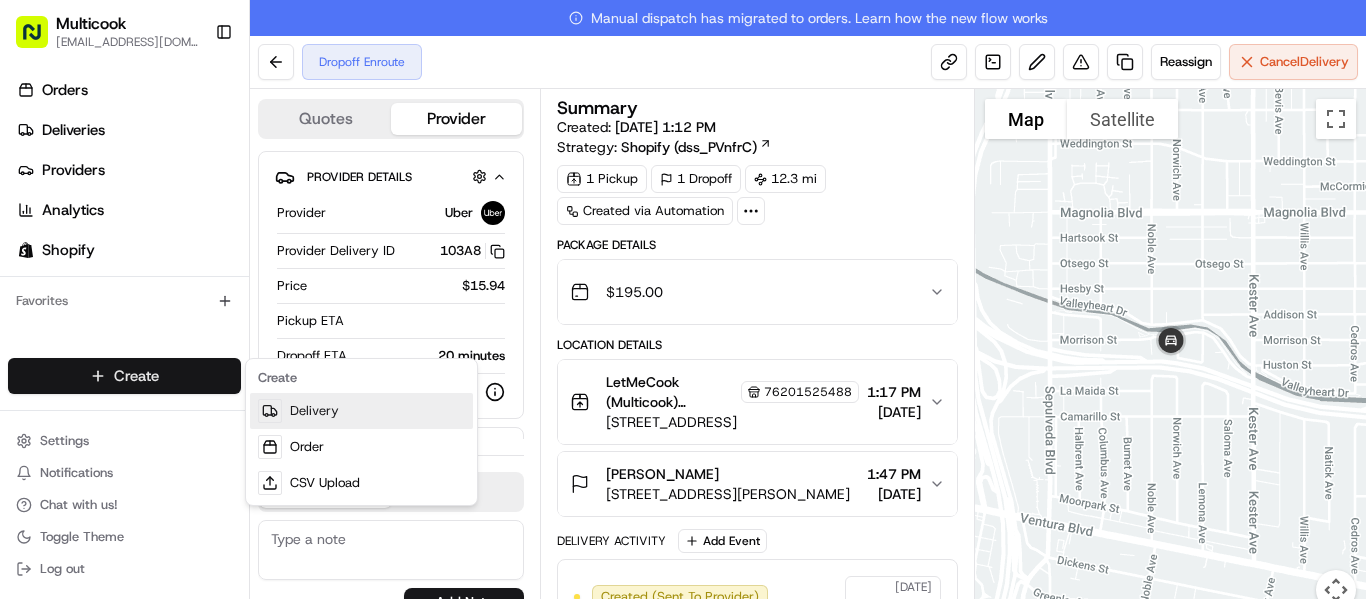 click on "Delivery" at bounding box center [361, 411] 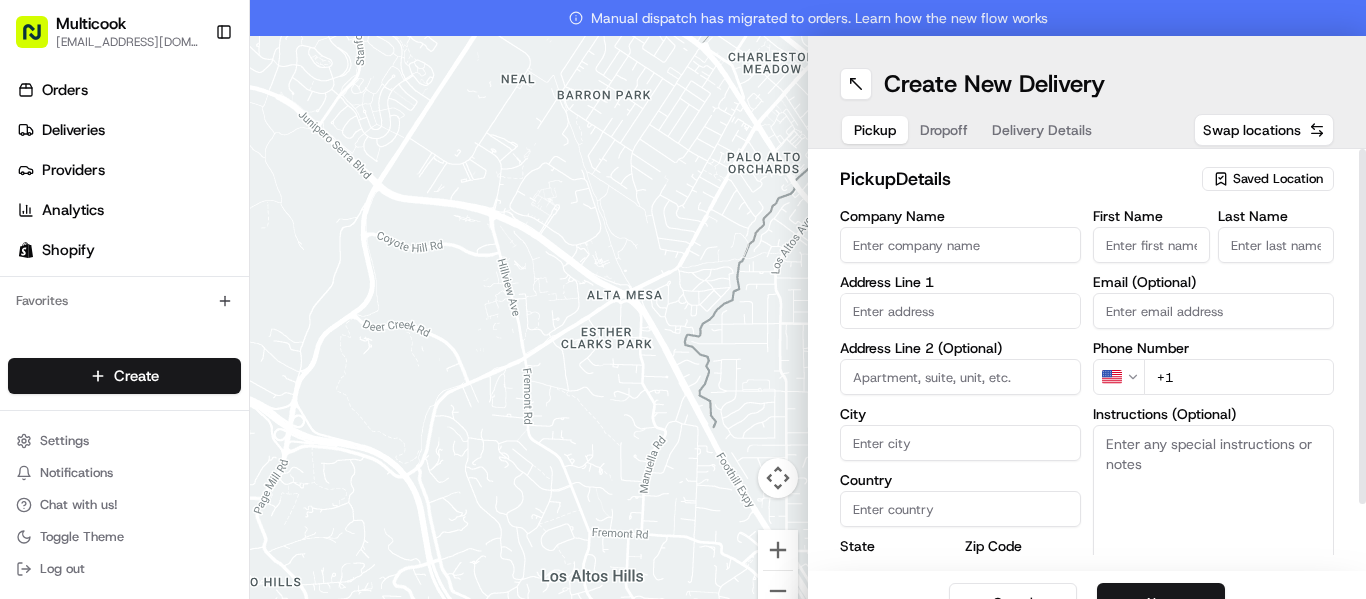 click on "Saved Location" at bounding box center (1278, 179) 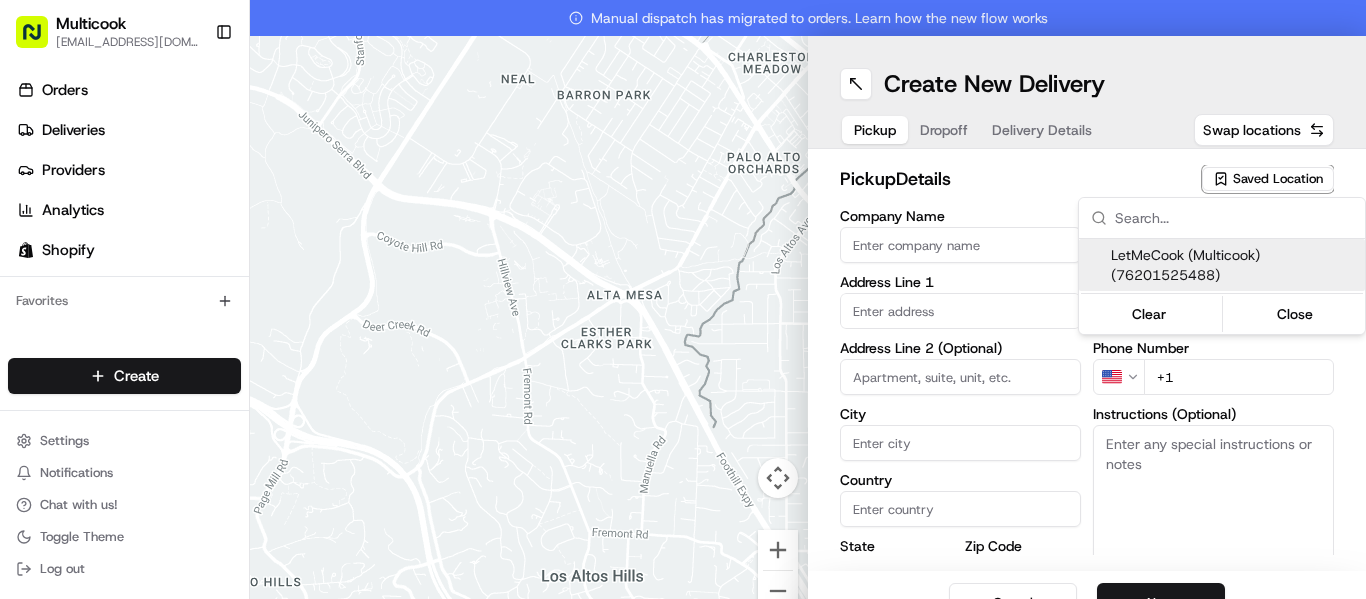 click on "LetMeCook (Multicook) (76201525488)" at bounding box center (1234, 265) 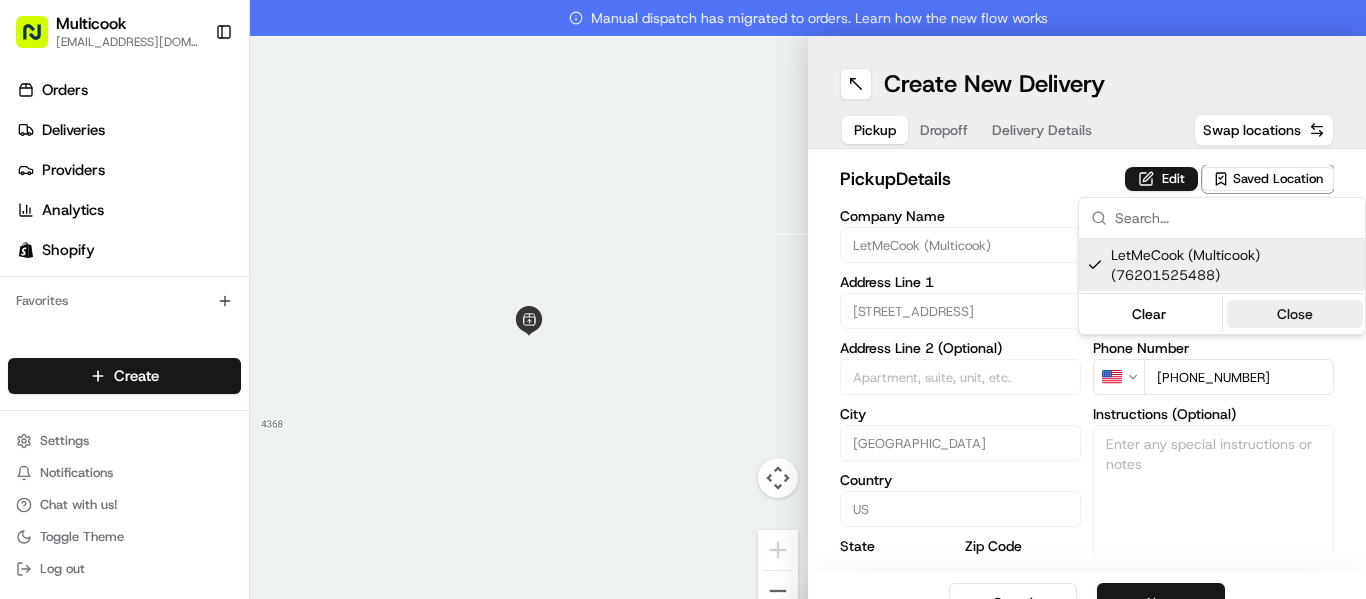 click on "Close" at bounding box center (1295, 314) 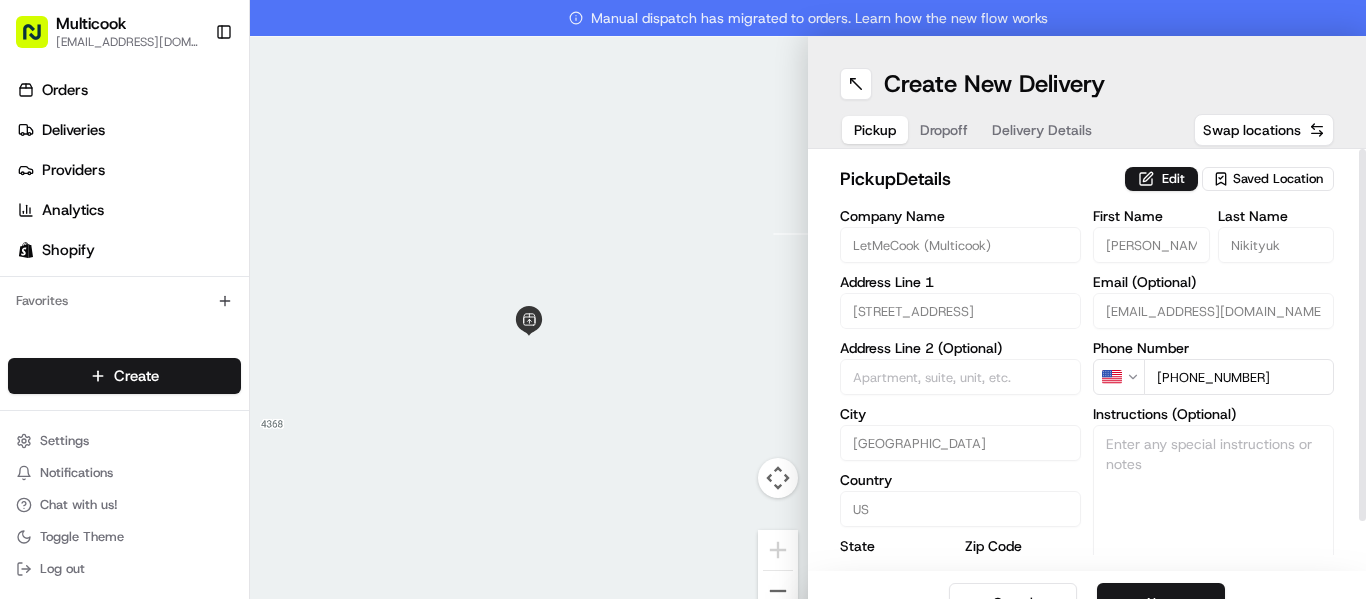 click on "Dropoff" at bounding box center [944, 130] 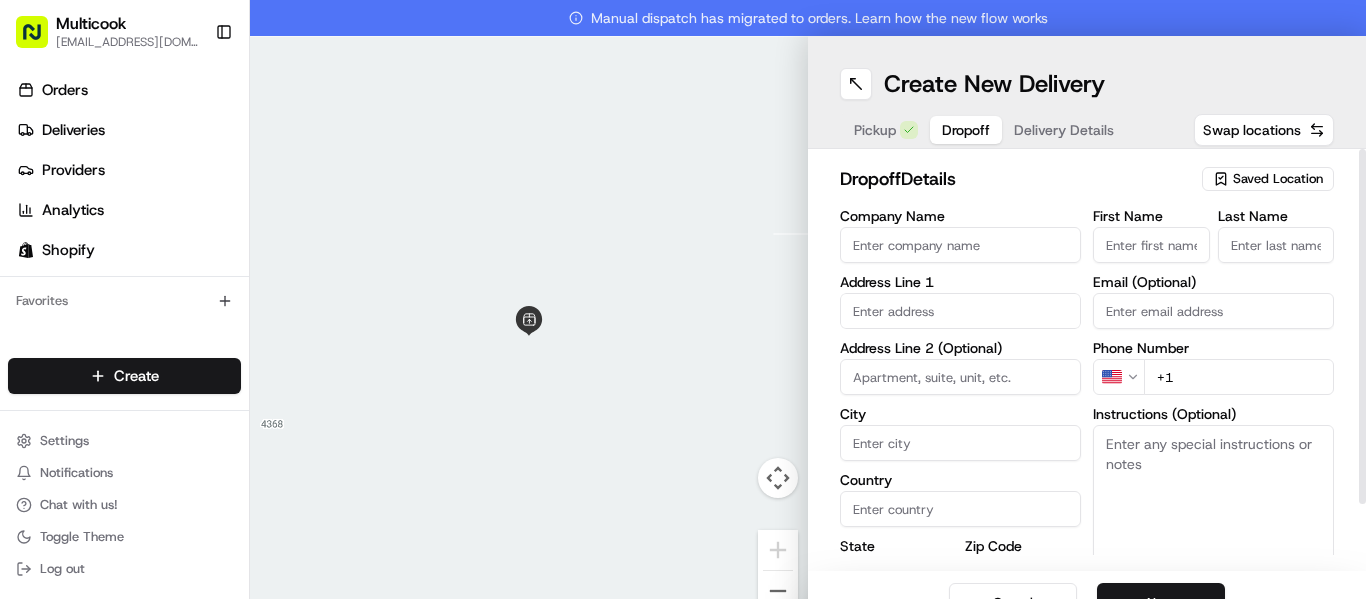 click on "First Name" at bounding box center (1151, 245) 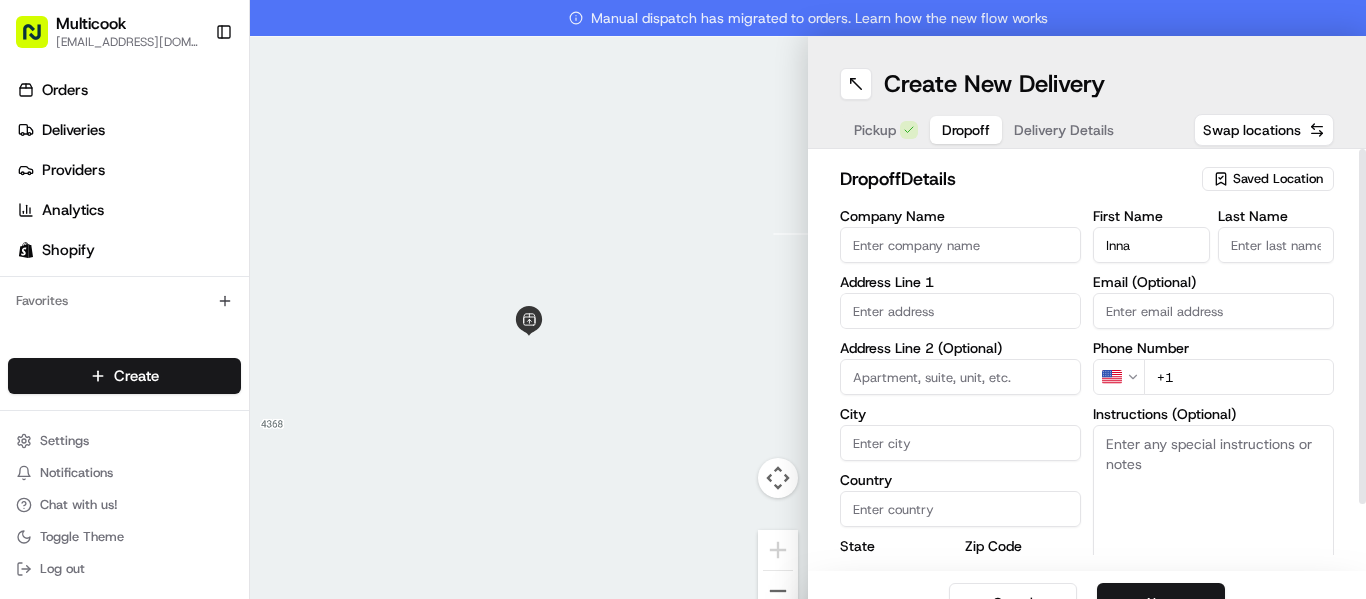type on "Inna" 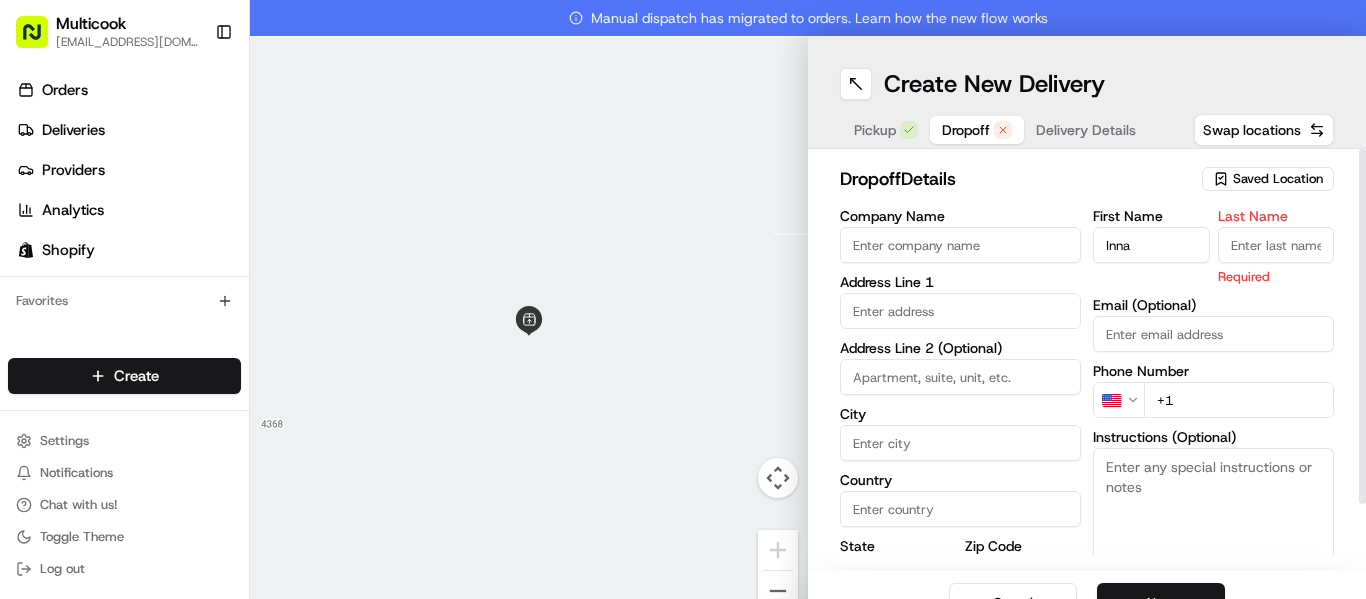 click on "Last Name" at bounding box center (1276, 245) 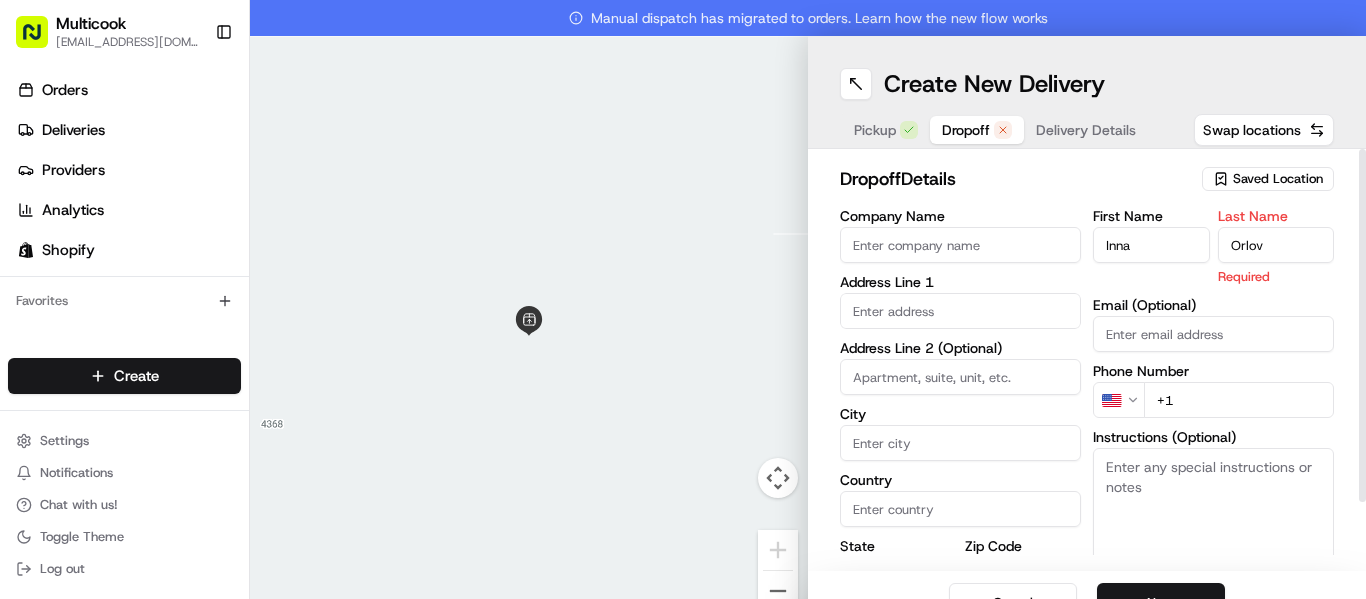 type on "Orlov" 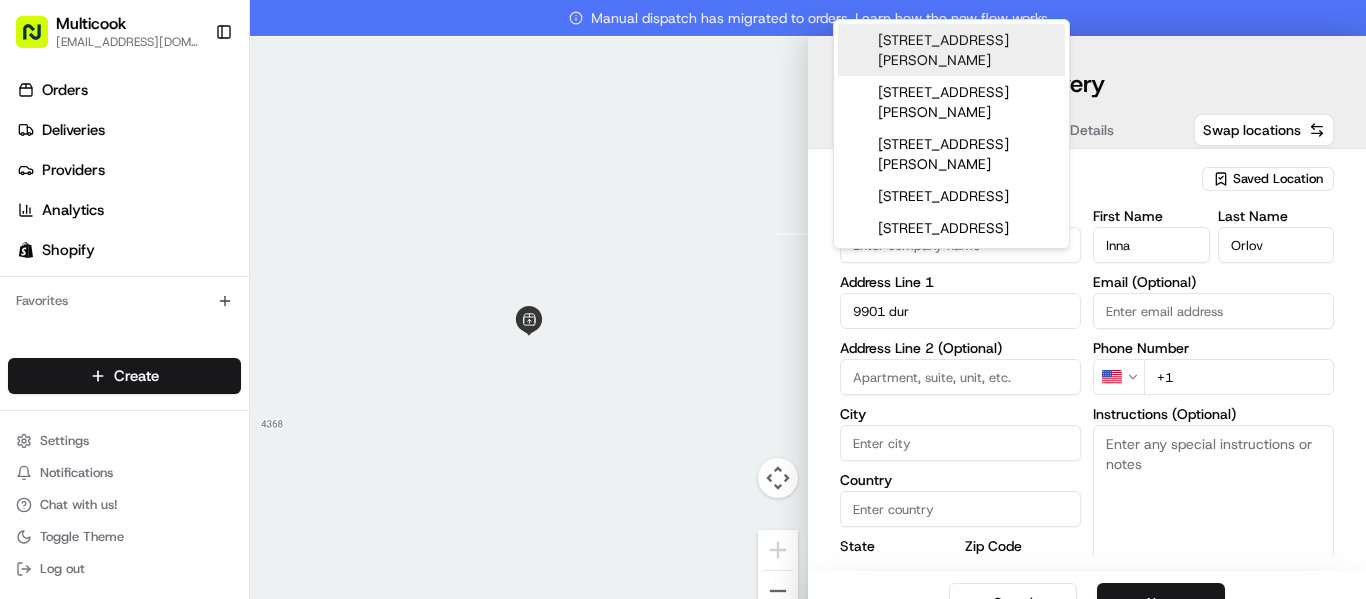 click on "[STREET_ADDRESS][PERSON_NAME]" at bounding box center (951, 50) 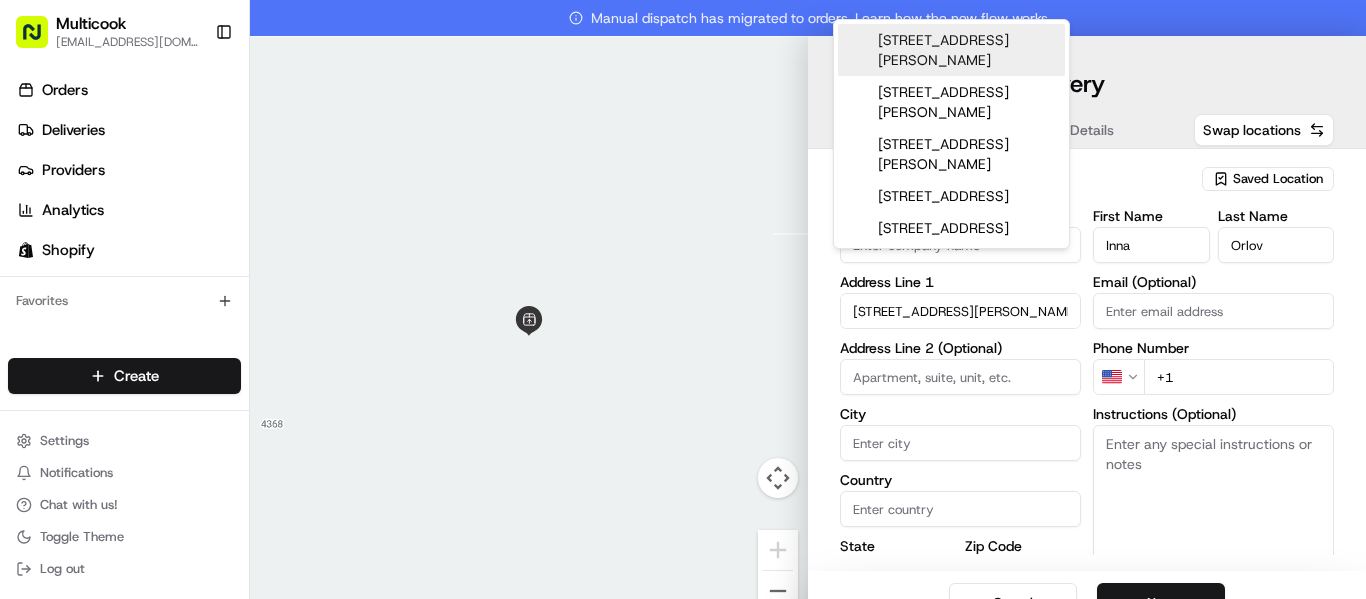 type on "[STREET_ADDRESS][PERSON_NAME]" 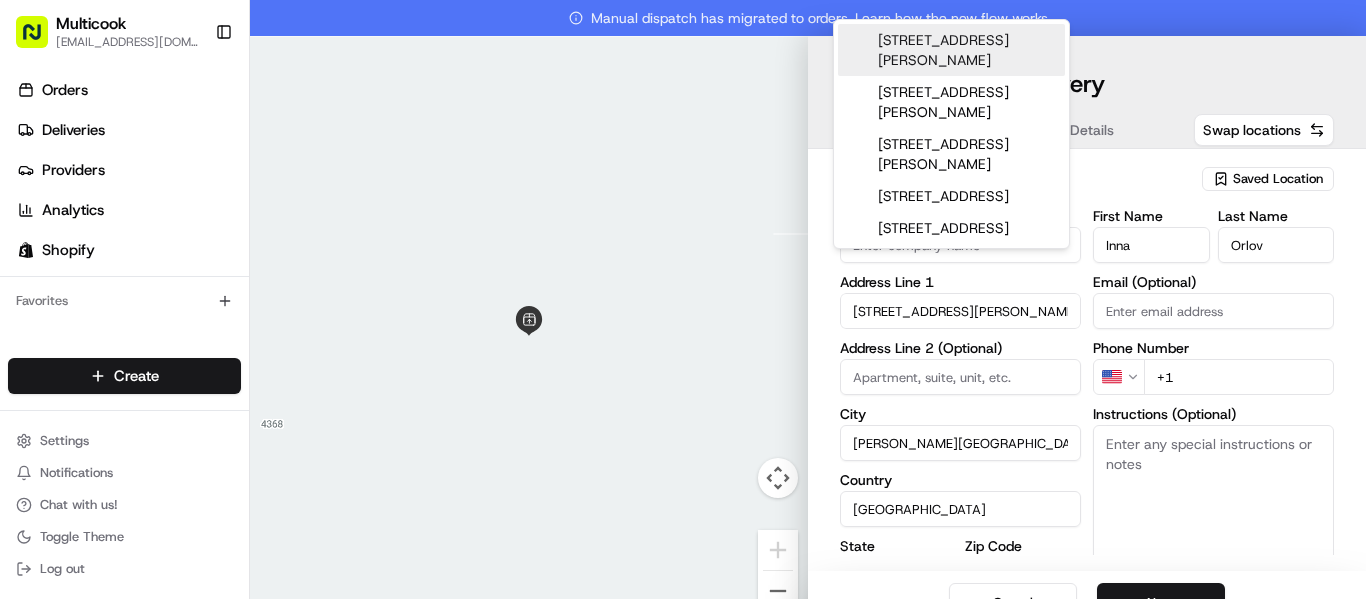 type on "90212" 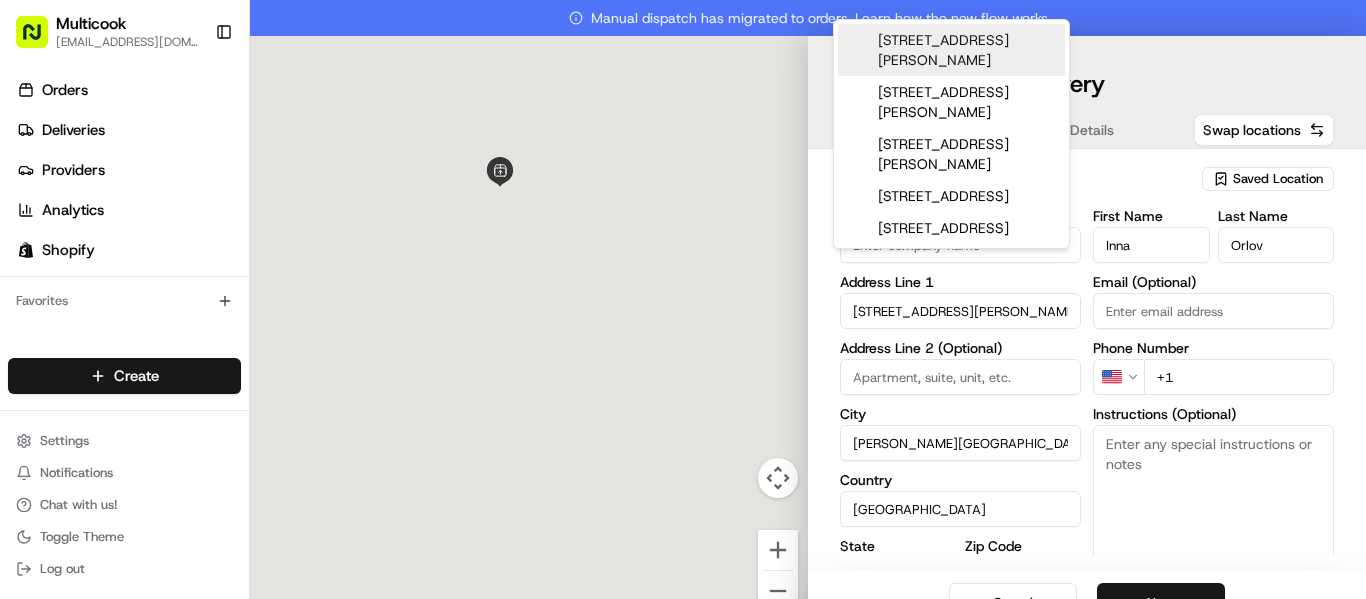 type on "[STREET_ADDRESS][PERSON_NAME]" 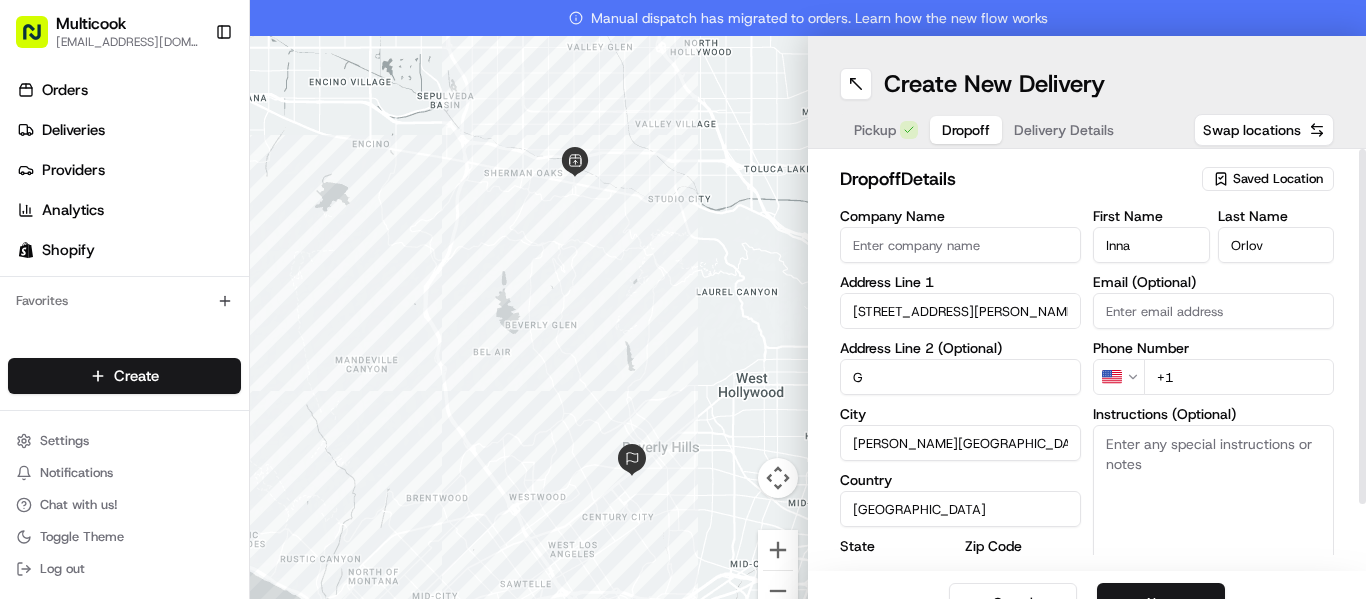 type on "G" 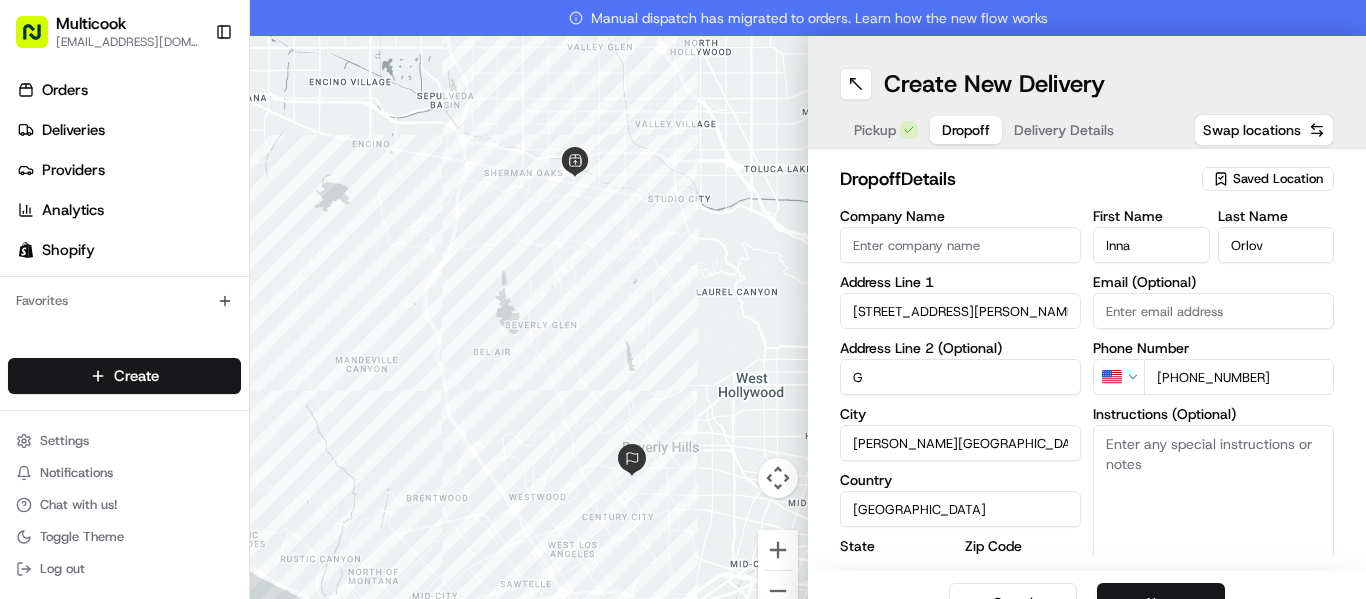 type on "[PHONE_NUMBER]" 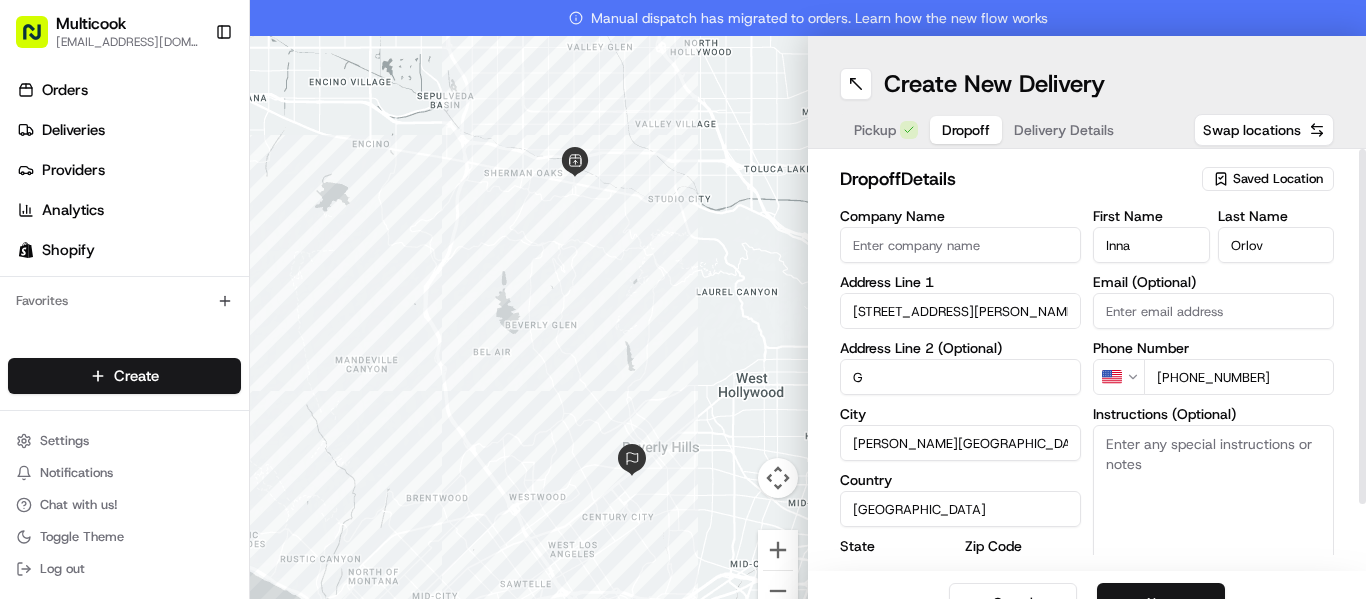 click on "Next" at bounding box center (1161, 603) 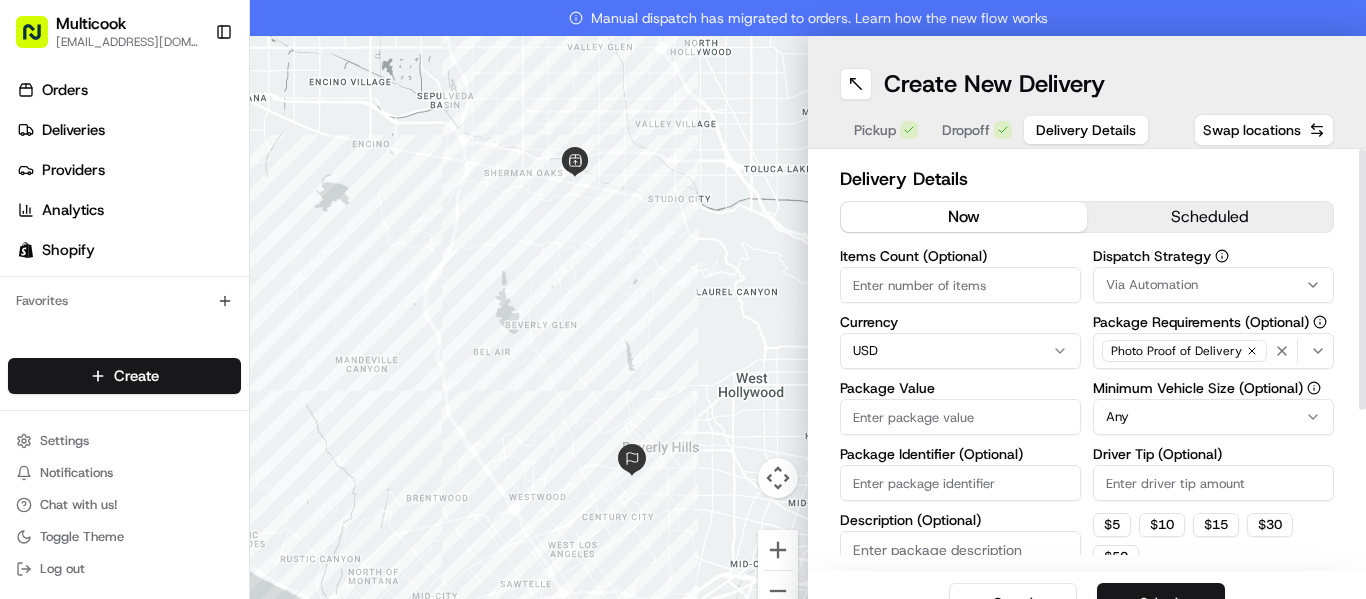 click on "Items Count (Optional)" at bounding box center (960, 285) 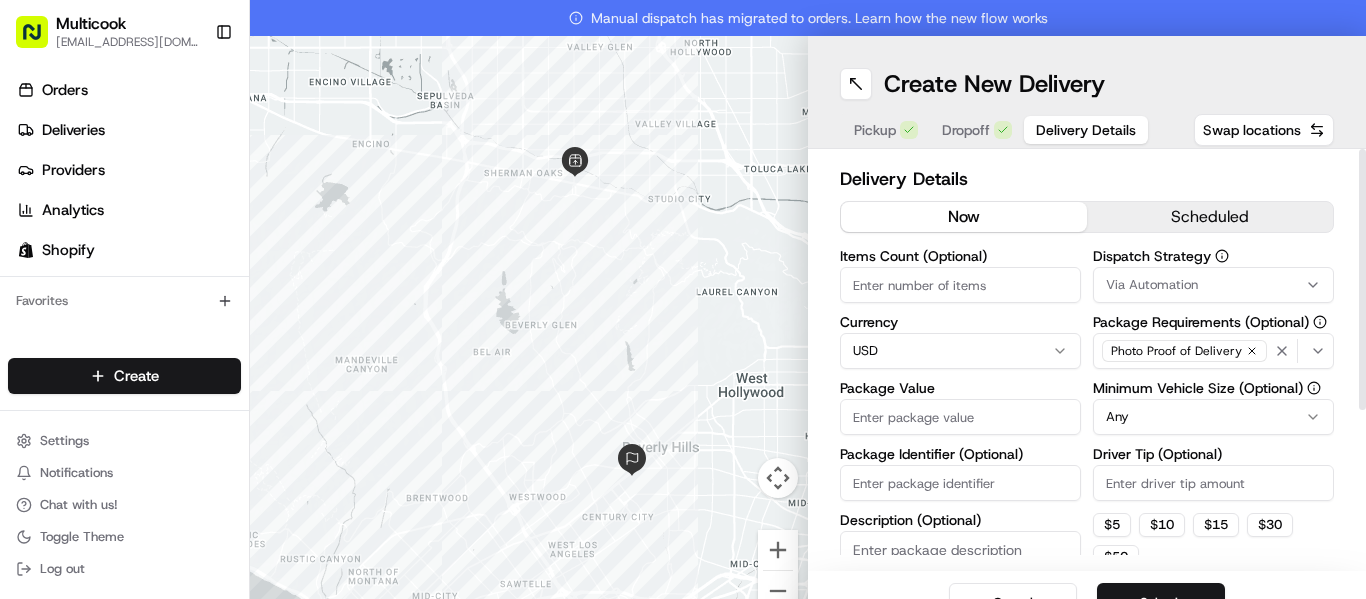 type on "2" 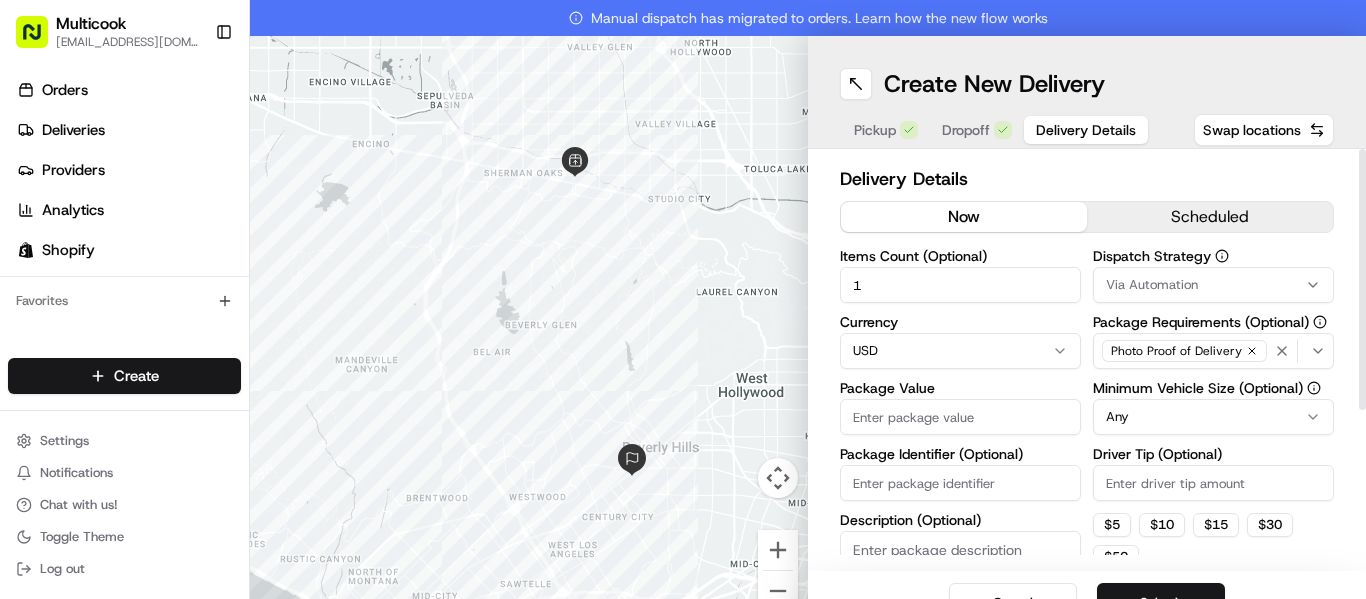 type on "1" 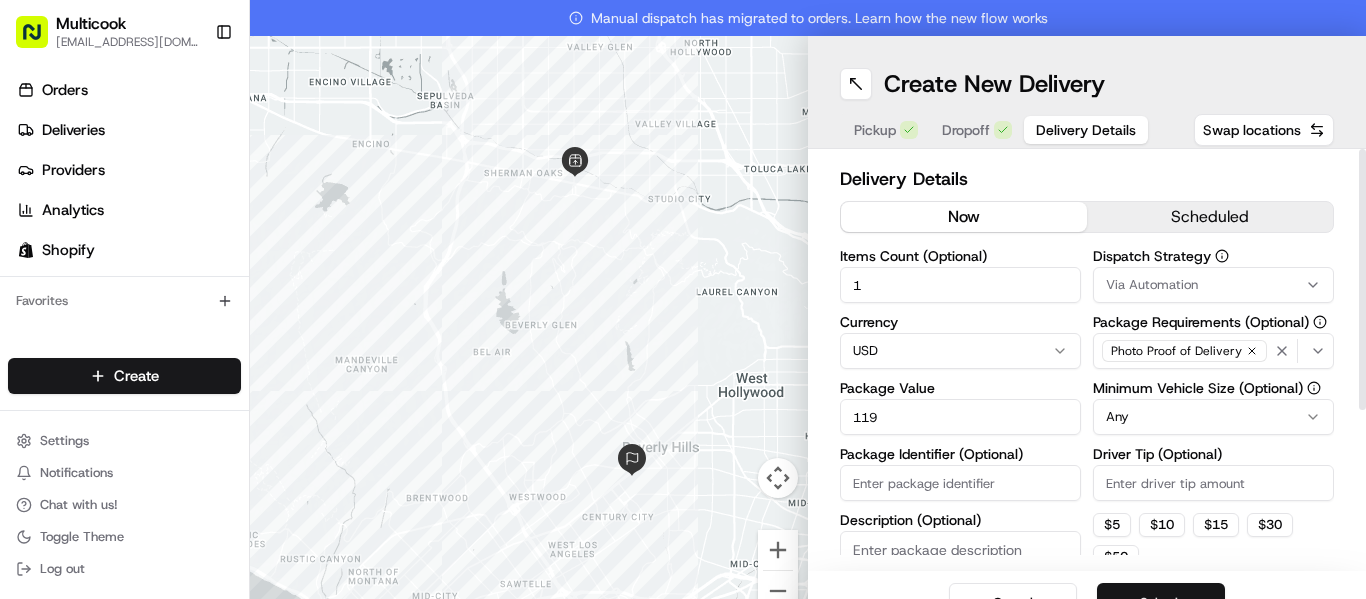 type on "119" 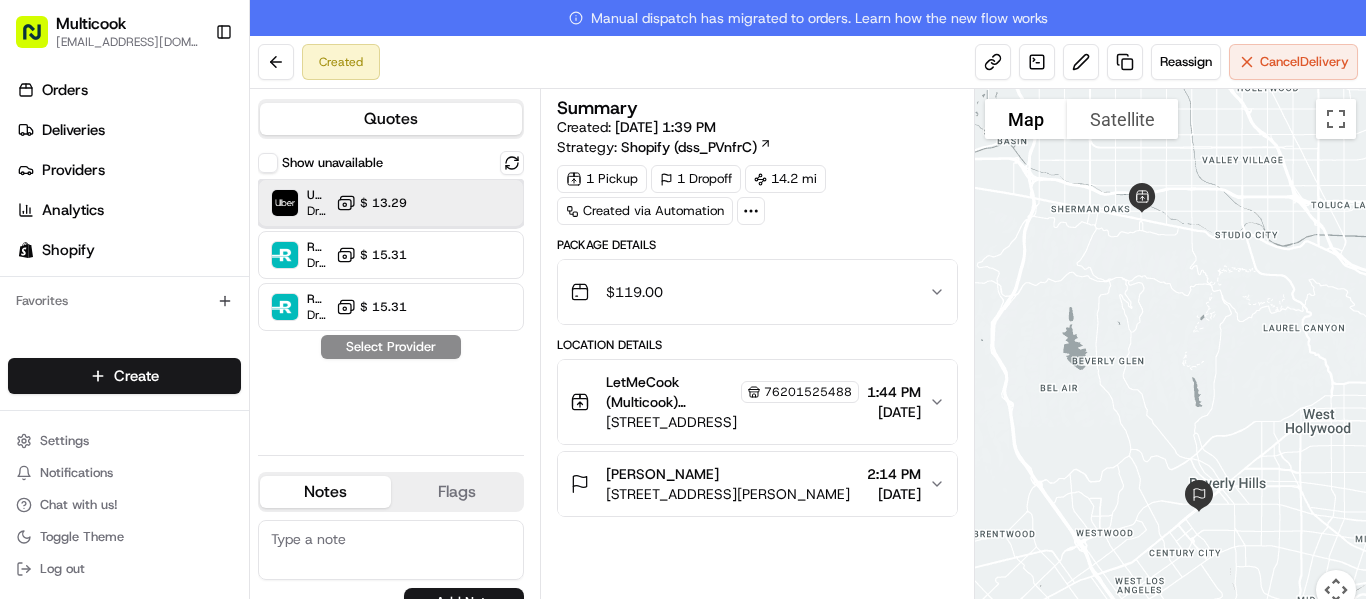 click on "Uber Dropoff ETA   55 minutes $   13.29" at bounding box center [391, 203] 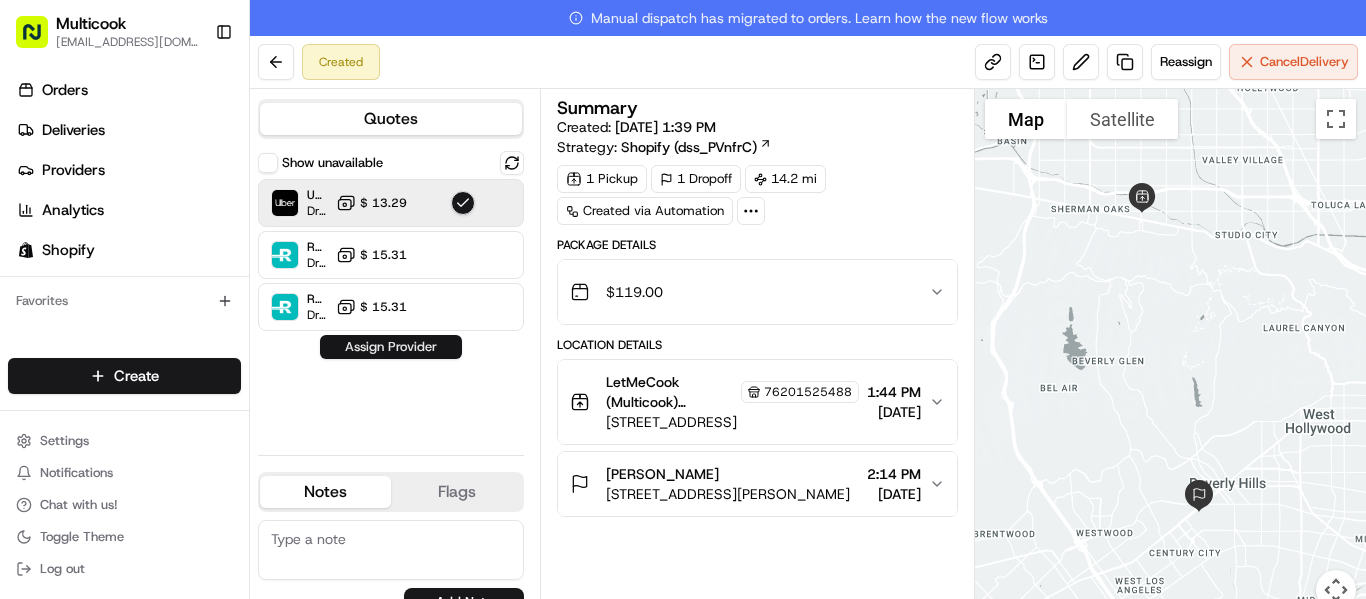 click on "Assign Provider" at bounding box center [391, 347] 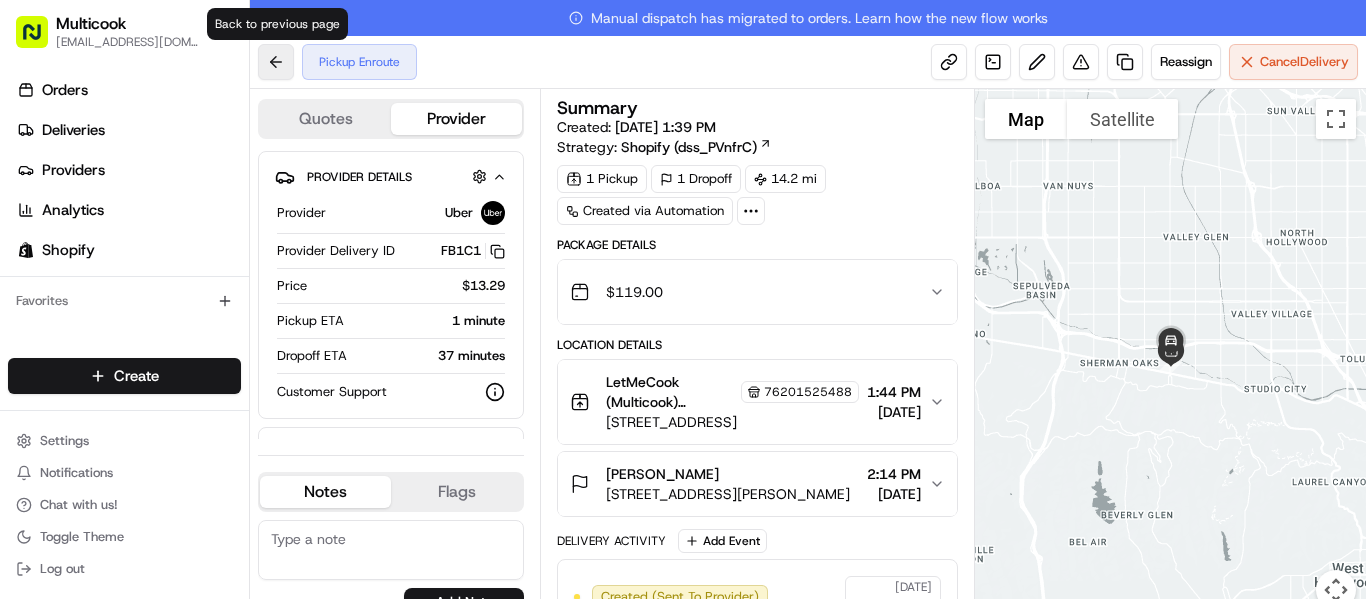click at bounding box center [276, 62] 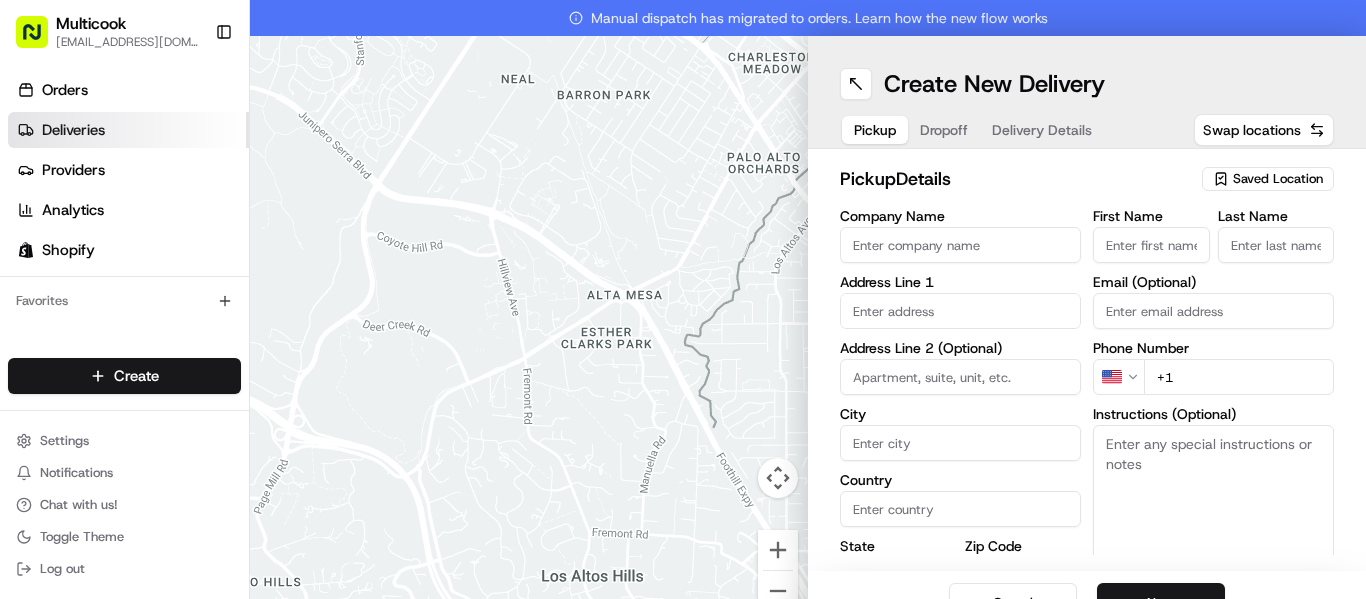 click on "Deliveries" at bounding box center [128, 130] 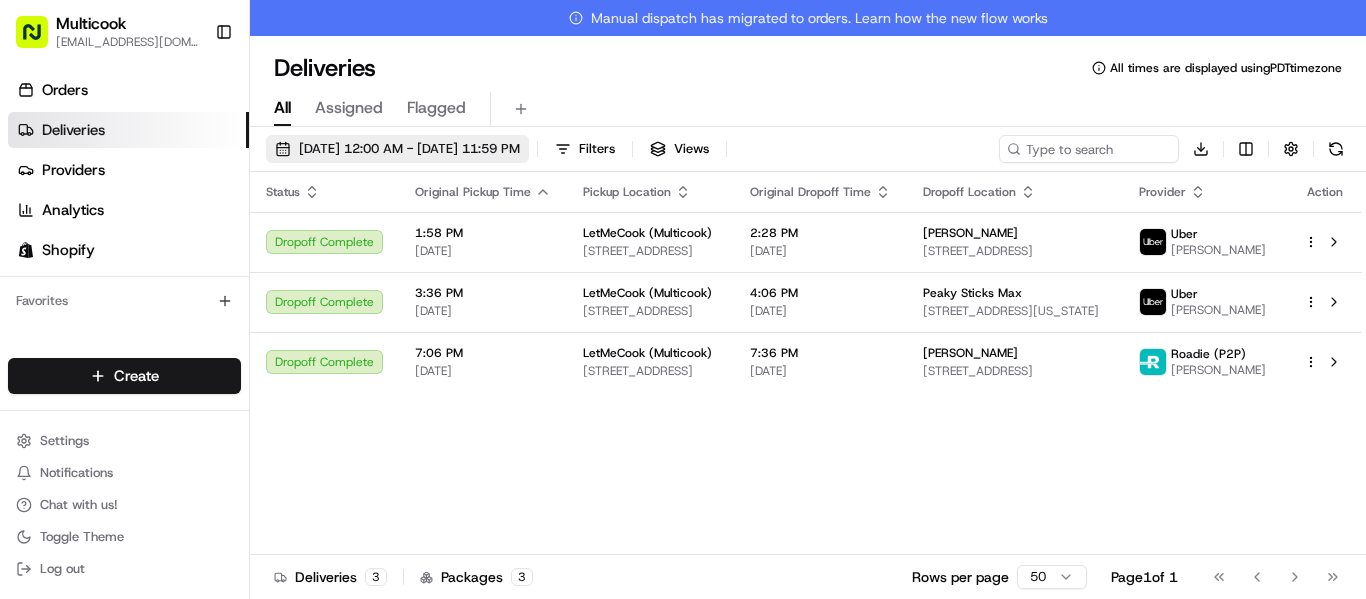 click on "[DATE] 12:00 AM - [DATE] 11:59 PM" at bounding box center [409, 149] 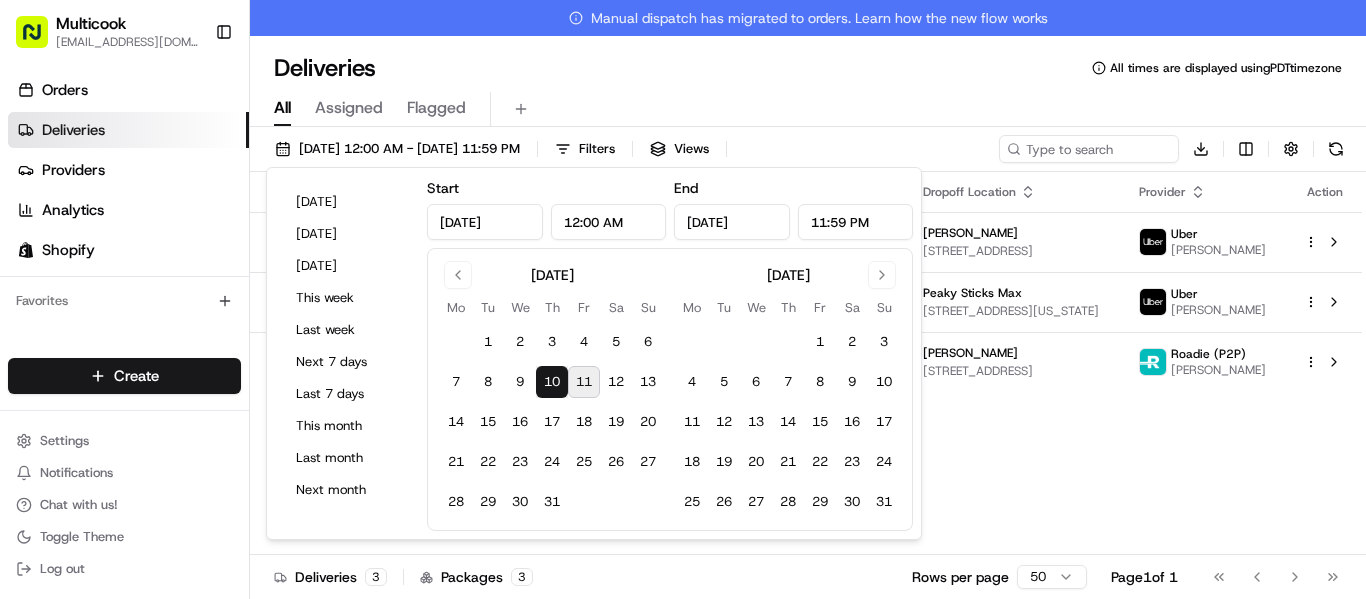 click on "11" at bounding box center (584, 382) 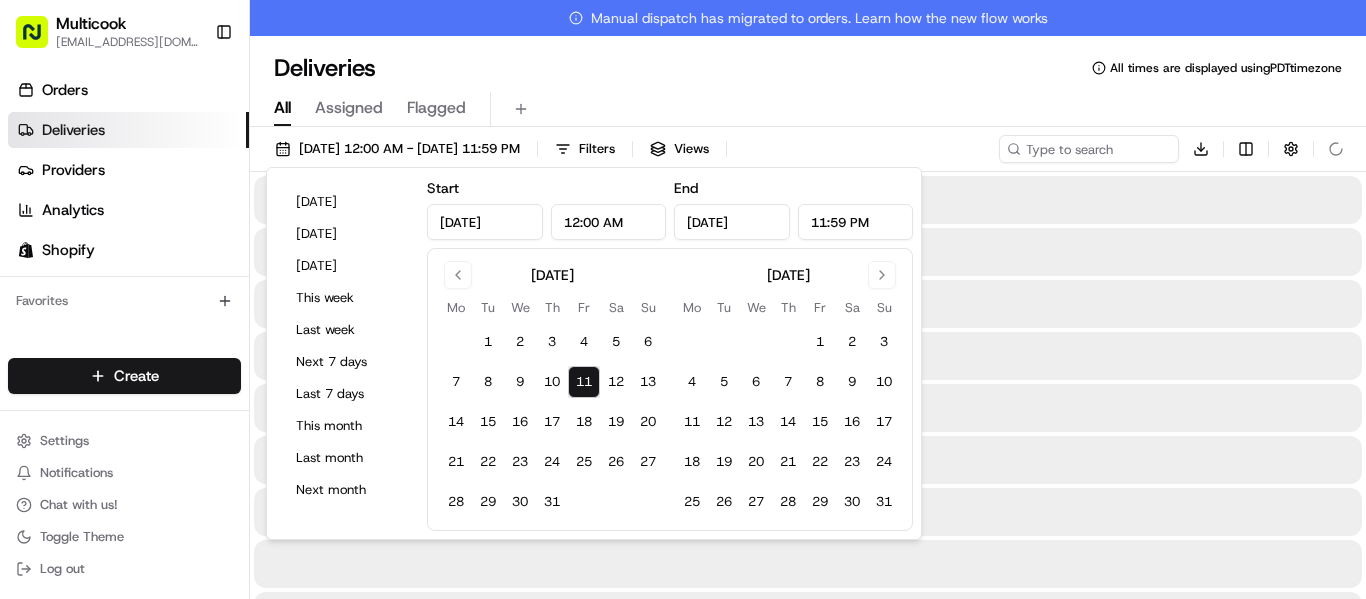 type on "[DATE]" 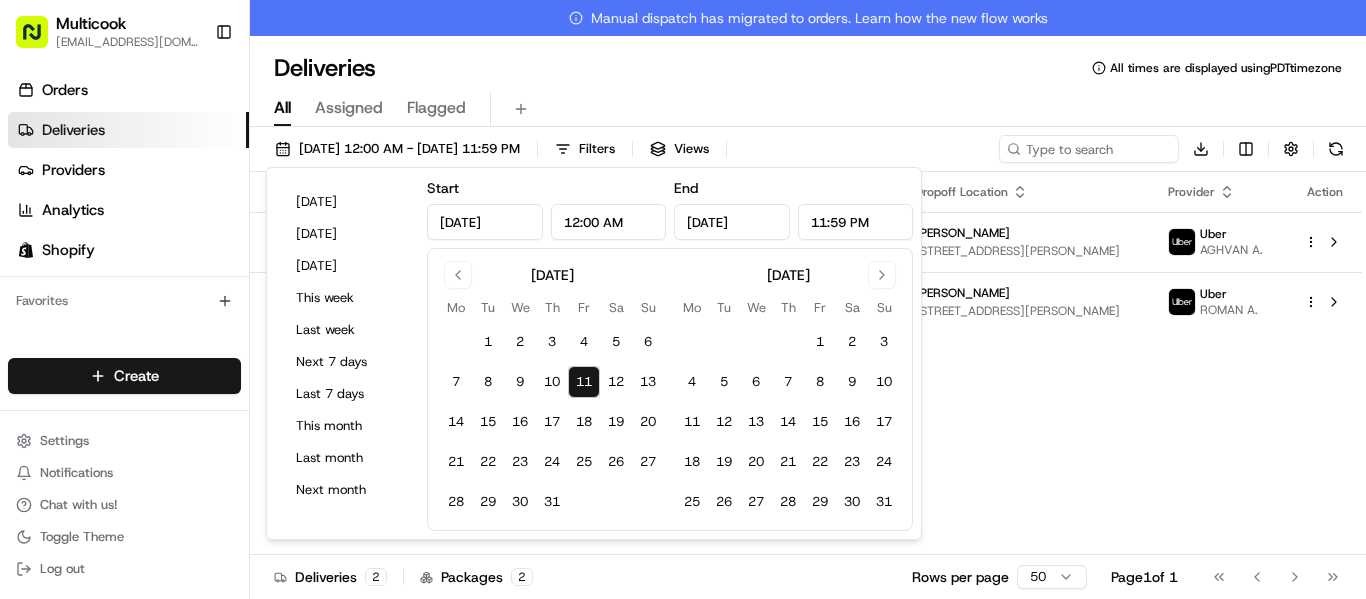 click on "Status Original Pickup Time Pickup Location Original Dropoff Time Dropoff Location Provider Action Dropoff Enroute 1:17 PM [DATE] LetMeCook (Multicook) [STREET_ADDRESS] 1:47 PM [DATE] [PERSON_NAME] [STREET_ADDRESS][PERSON_NAME] [GEOGRAPHIC_DATA] AGHVAN A. Pickup Enroute 1:44 PM [DATE] LetMeCook (Multicook) [STREET_ADDRESS] 2:14 PM [DATE] [PERSON_NAME] [STREET_ADDRESS][PERSON_NAME] Uber ROMAN A." at bounding box center (806, 381) 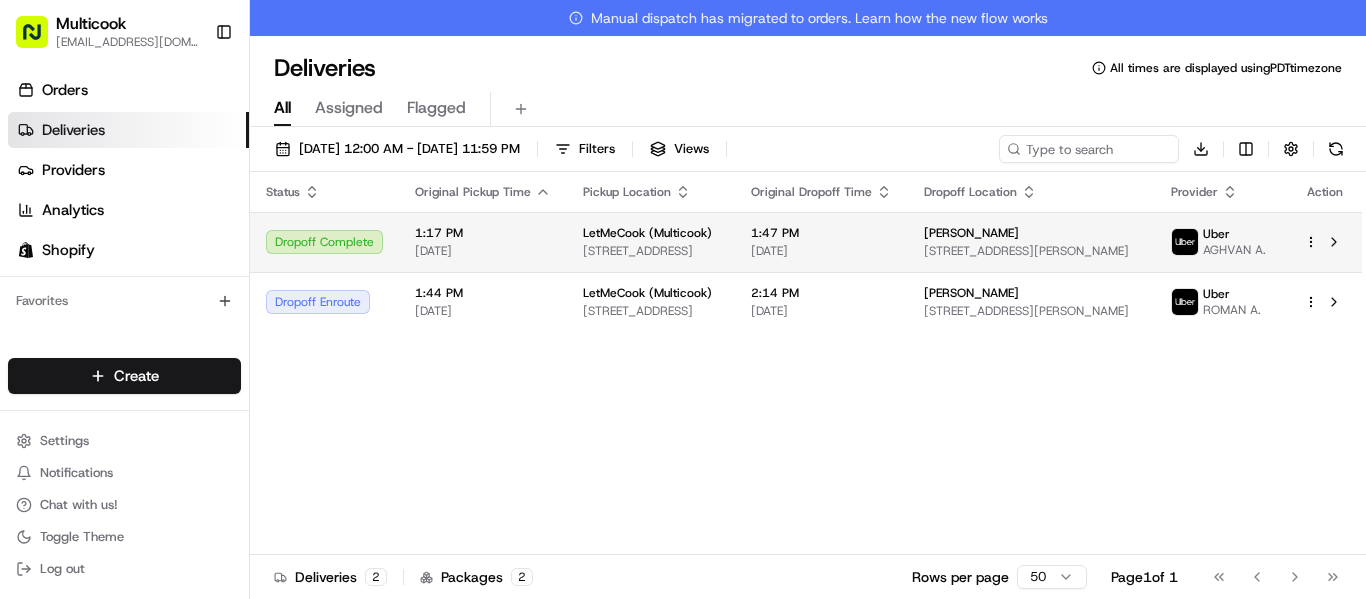 click on "[STREET_ADDRESS][PERSON_NAME]" at bounding box center (1031, 251) 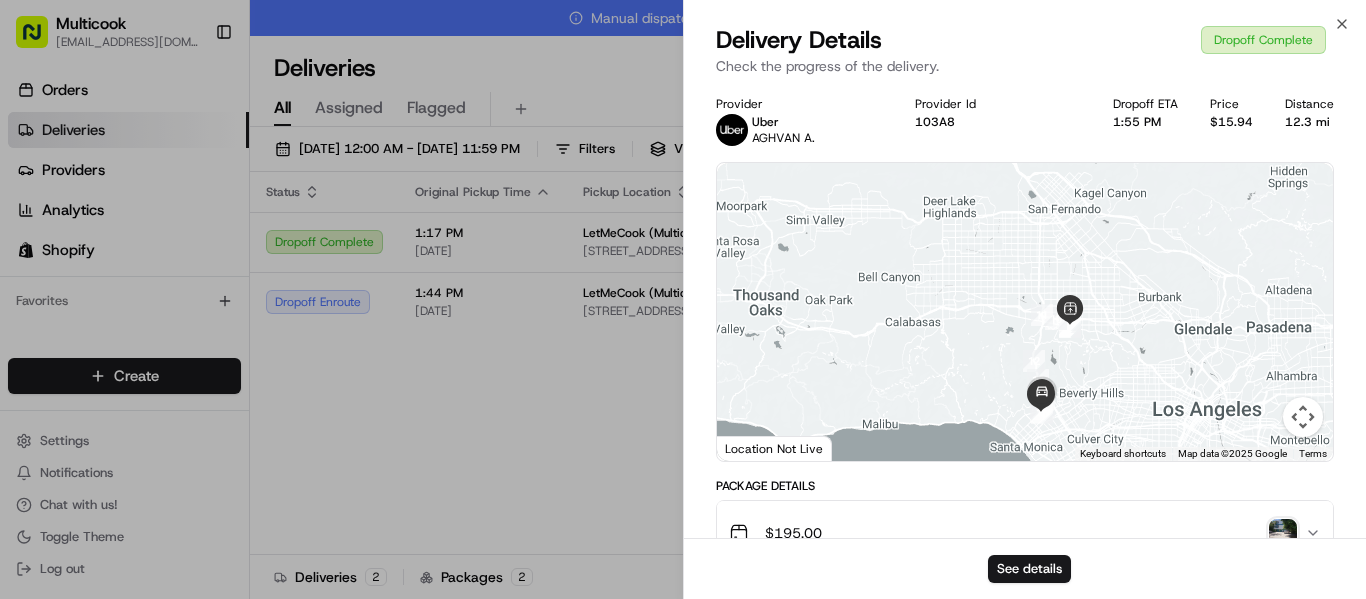 click at bounding box center (1283, 533) 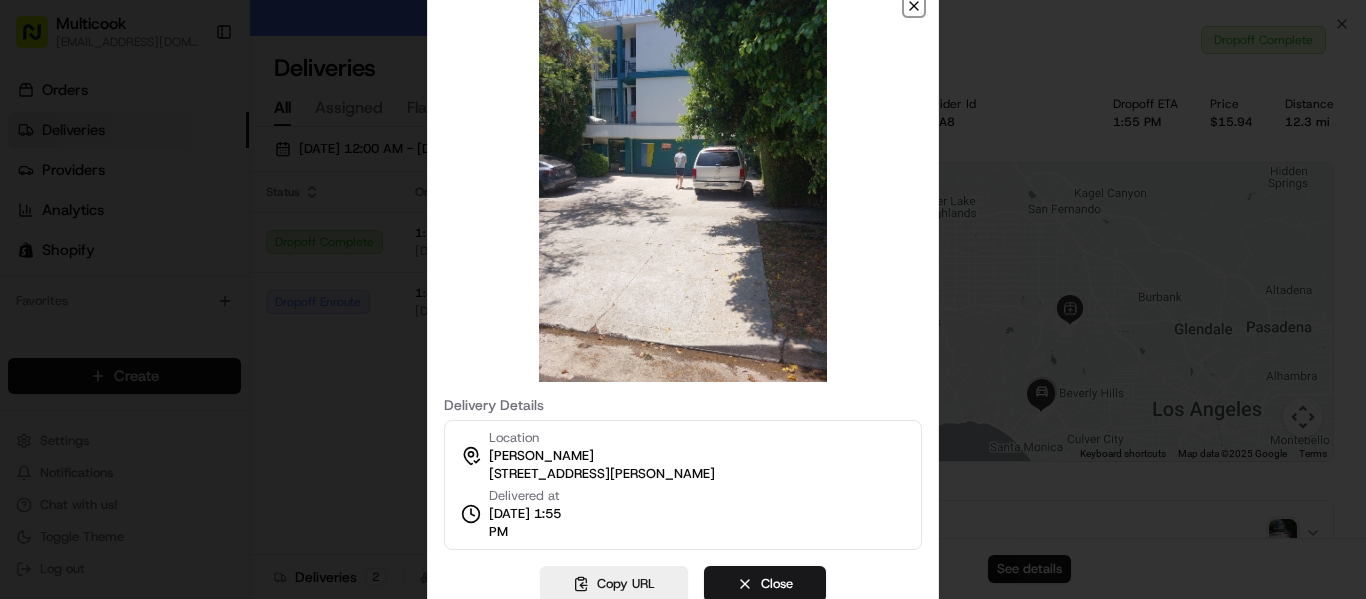 click 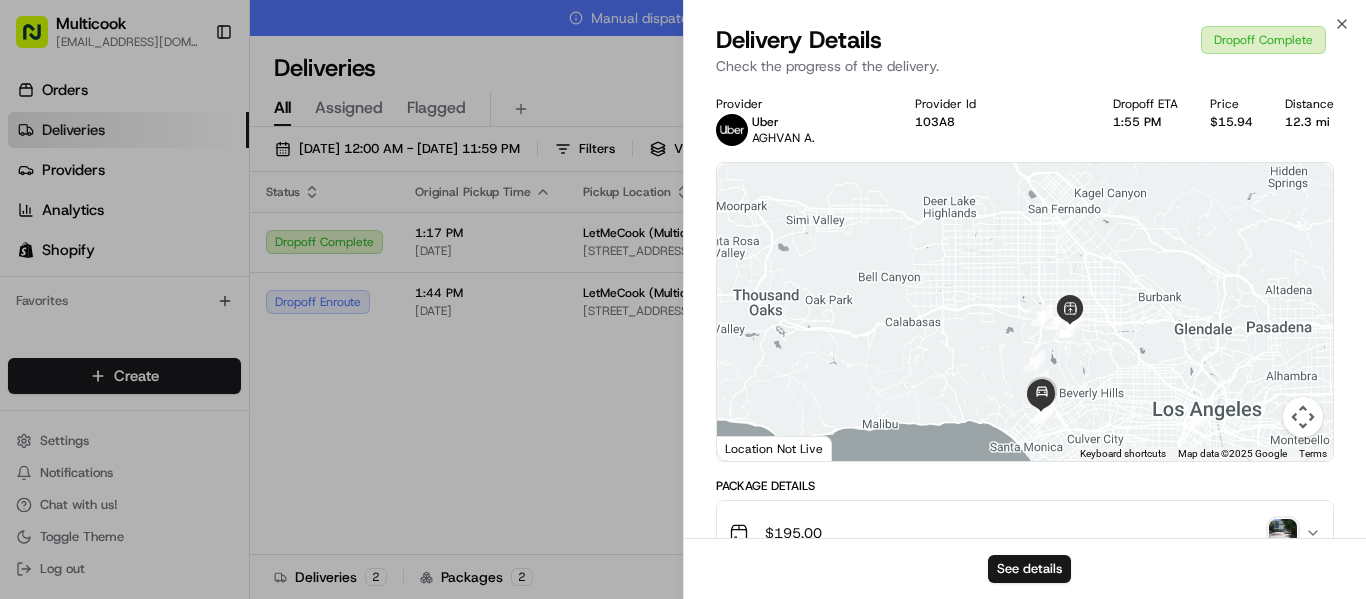 scroll, scrollTop: 9, scrollLeft: 0, axis: vertical 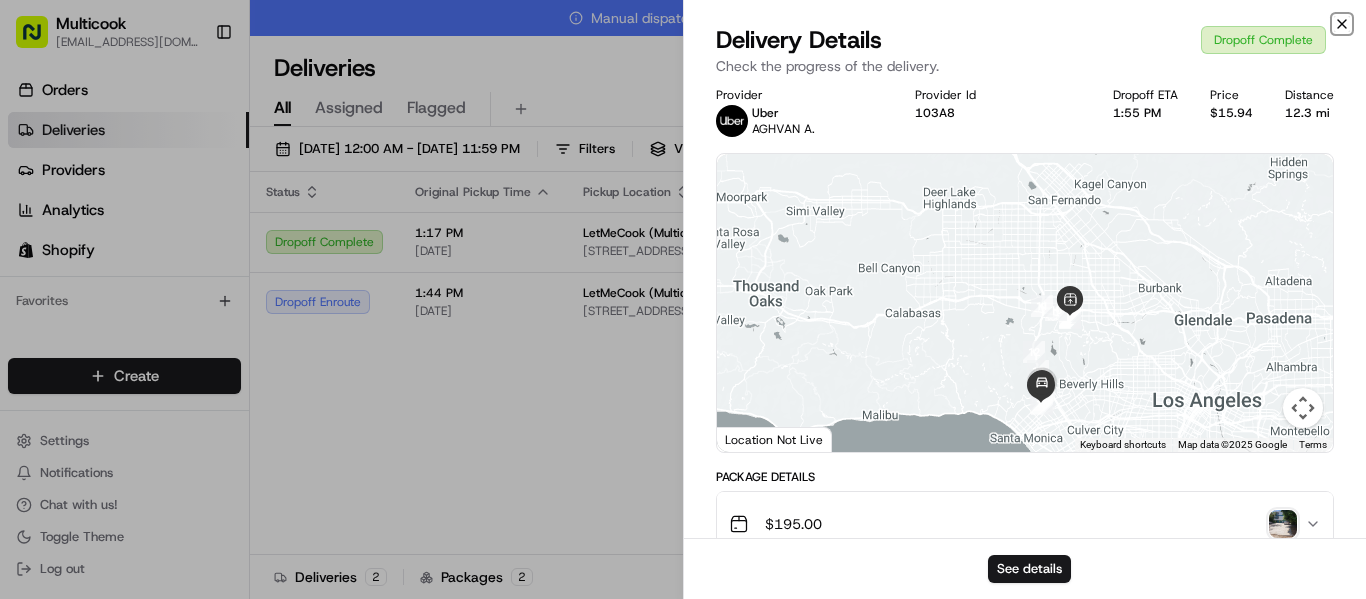 click 